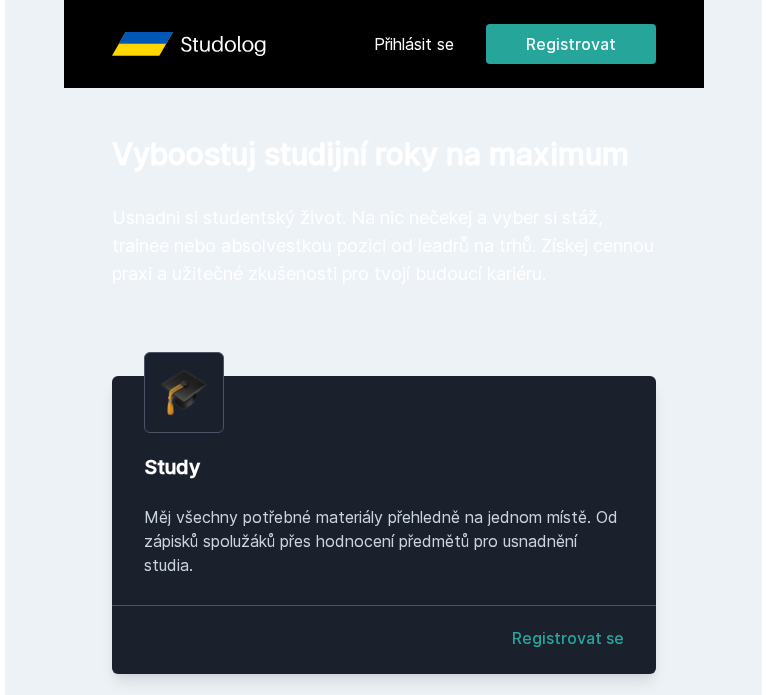 scroll, scrollTop: 0, scrollLeft: 0, axis: both 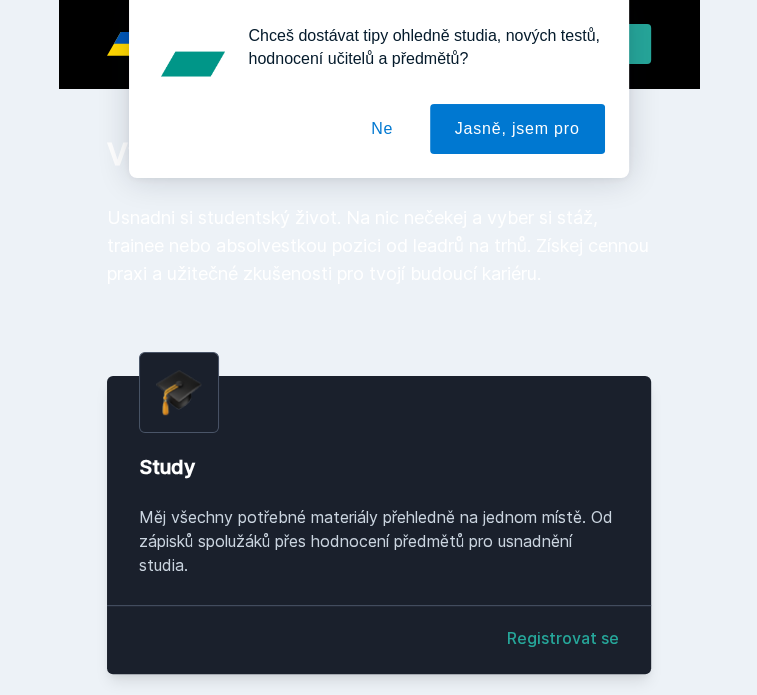 click on "Ne" at bounding box center (382, 129) 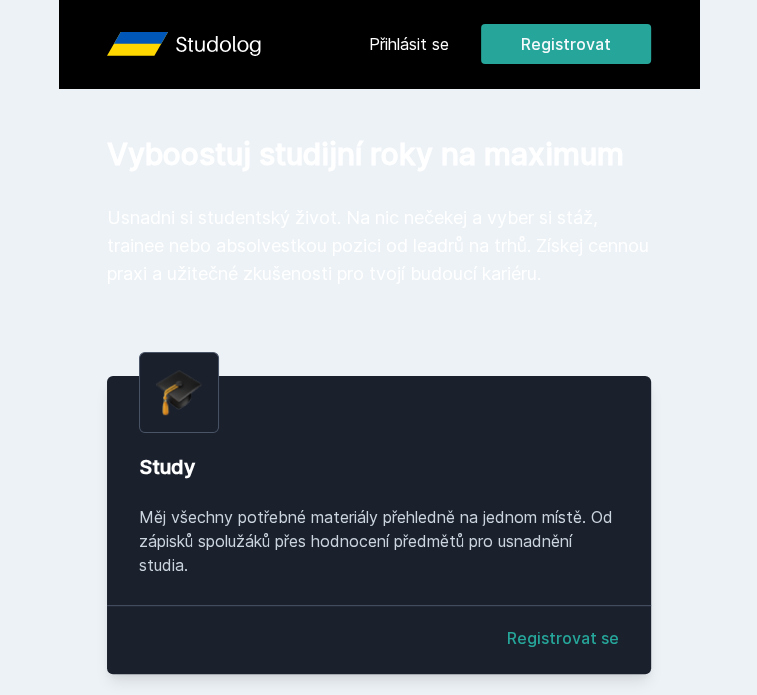 click on "Přihlásit se" at bounding box center (409, 44) 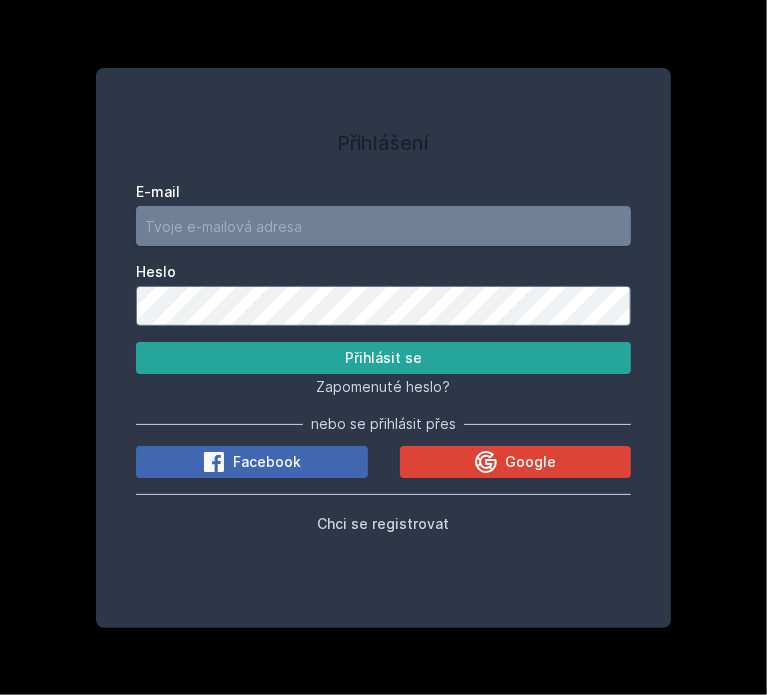 click on "E-mail" at bounding box center [383, 226] 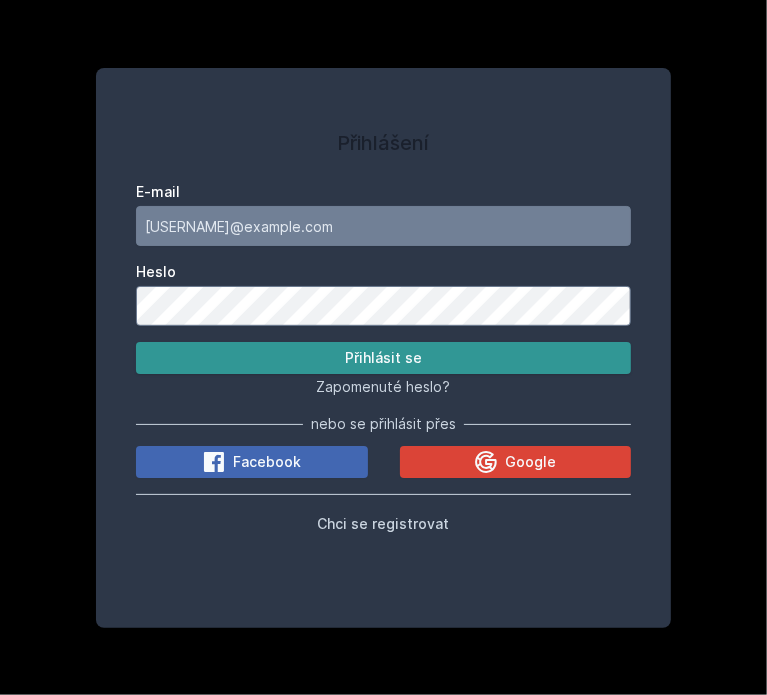 click on "Přihlásit se" at bounding box center [383, 358] 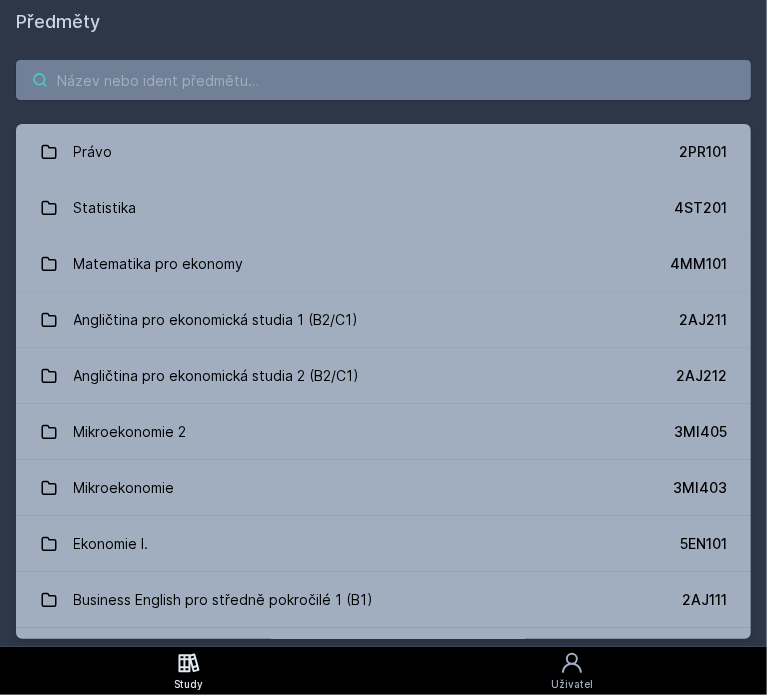click at bounding box center (383, 80) 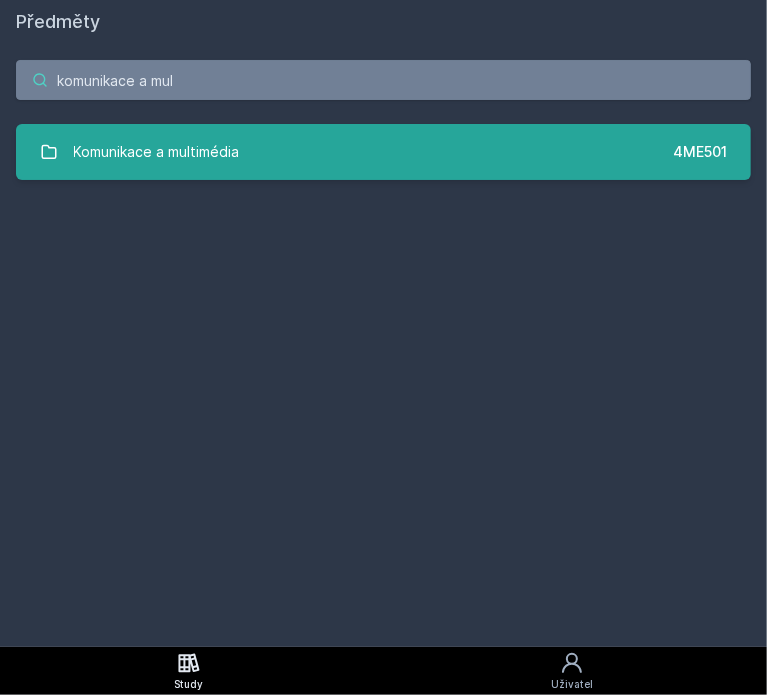 type on "komunikace a mul" 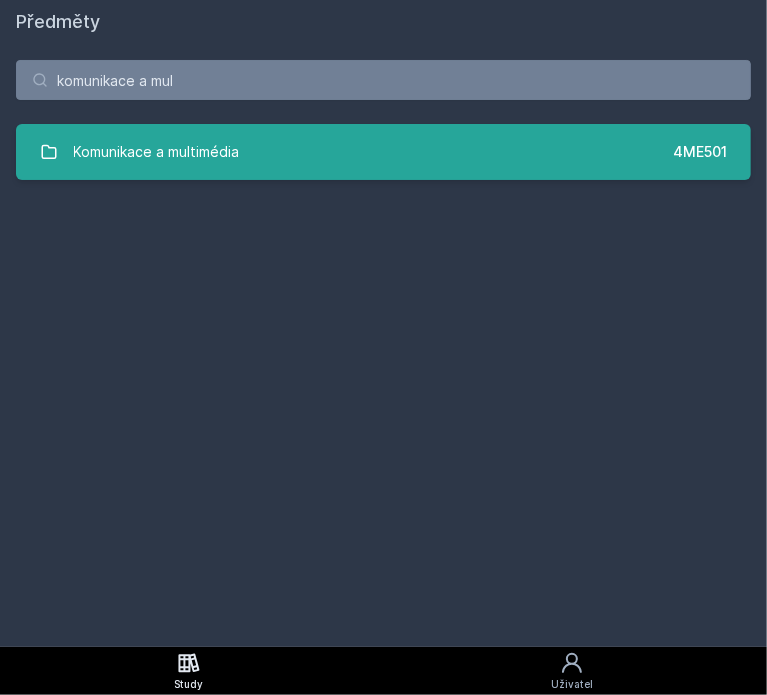 click on "Komunikace a multimédia   4ME501" at bounding box center [383, 152] 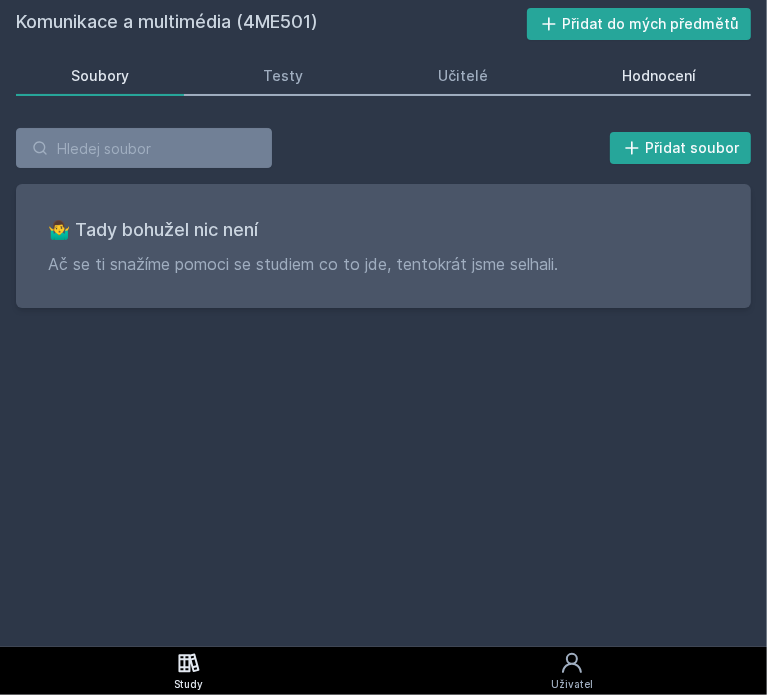 click on "Hodnocení" at bounding box center (659, 76) 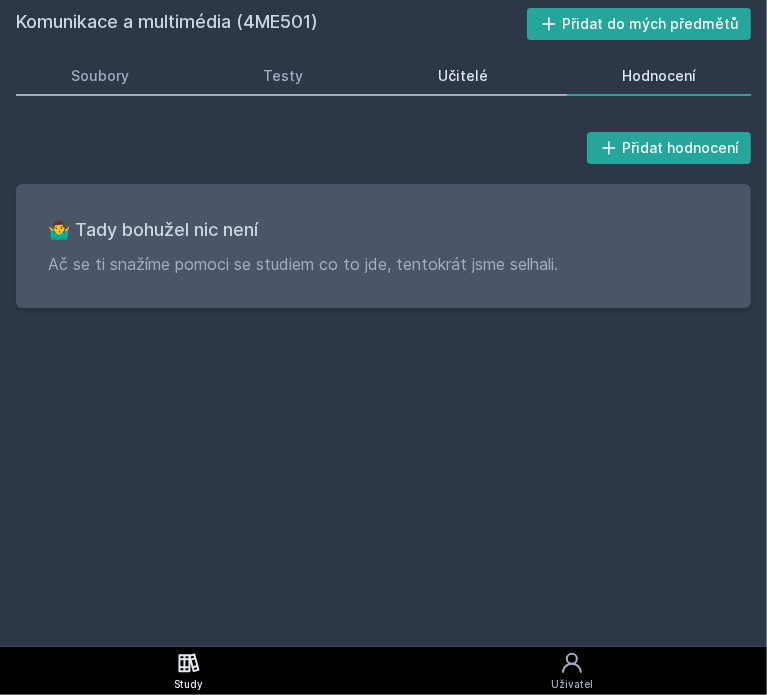click on "Učitelé" at bounding box center [463, 76] 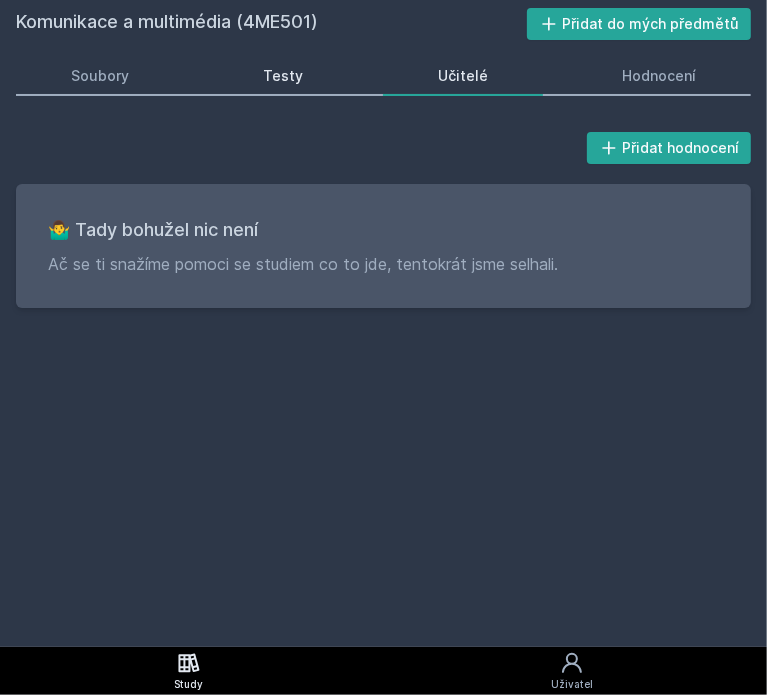 click on "Testy" at bounding box center (283, 76) 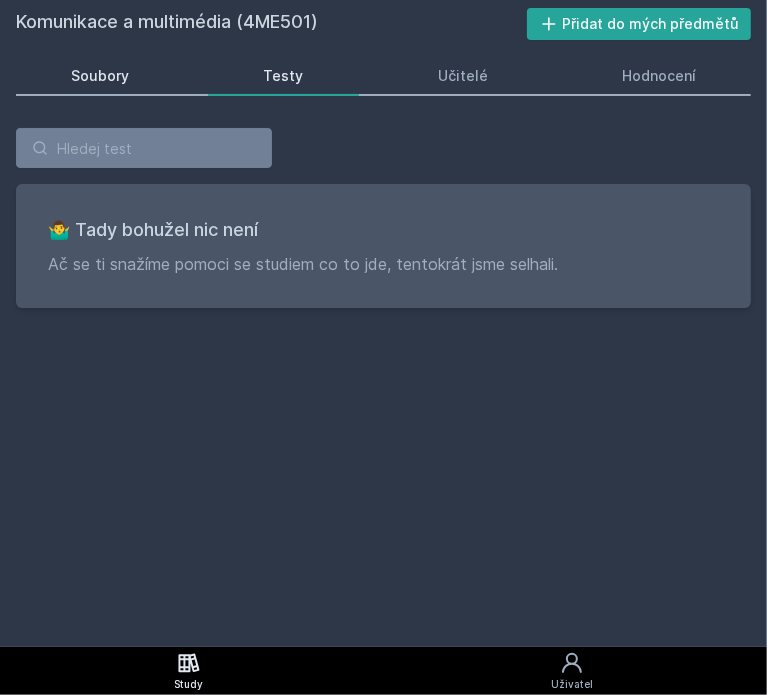 click on "Soubory" at bounding box center [100, 76] 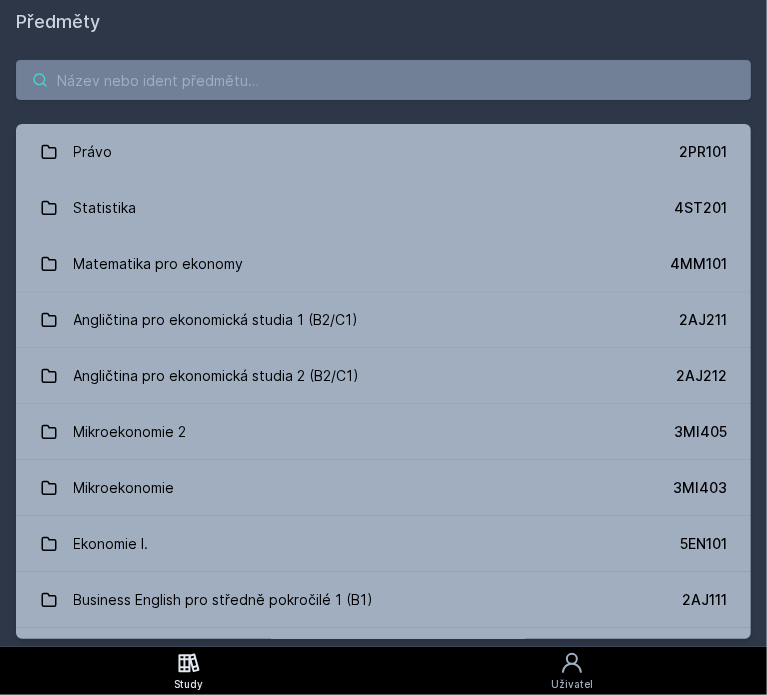 click at bounding box center (383, 80) 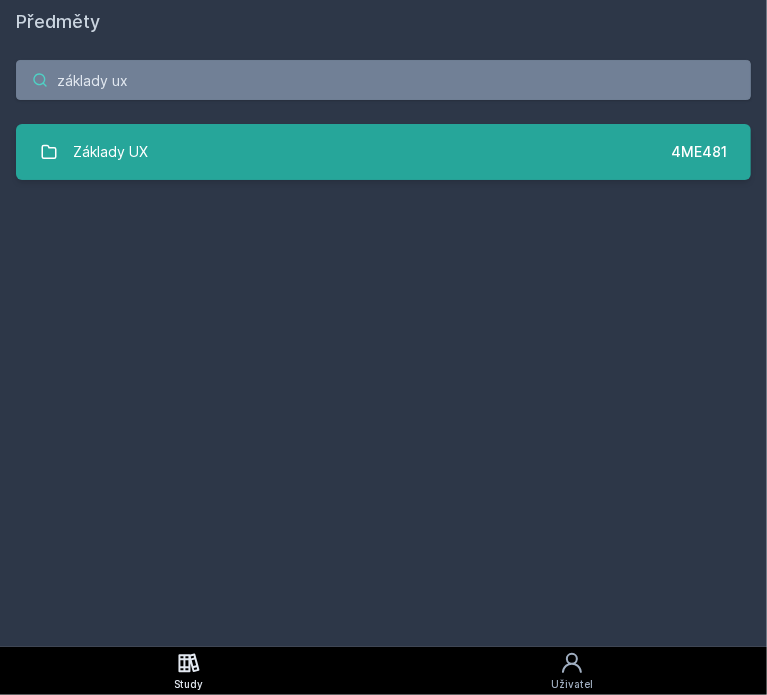 type on "základy ux" 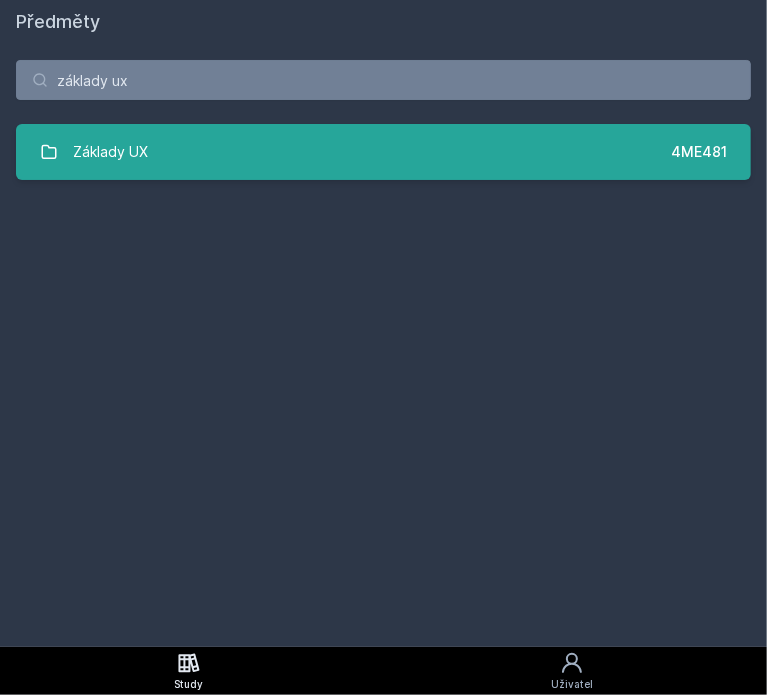 click on "Základy UX   4ME481" at bounding box center (383, 152) 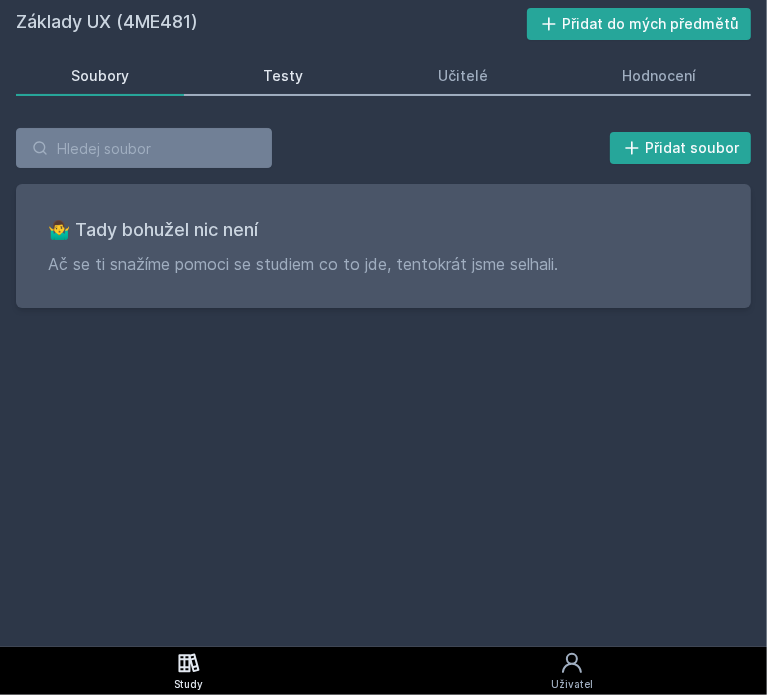 click on "Testy" at bounding box center (283, 76) 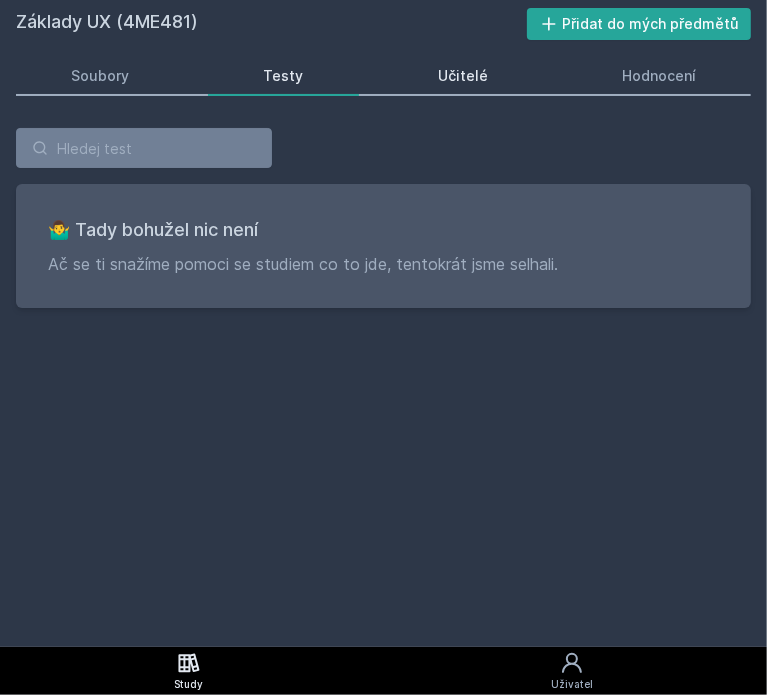 click on "Učitelé" at bounding box center (463, 76) 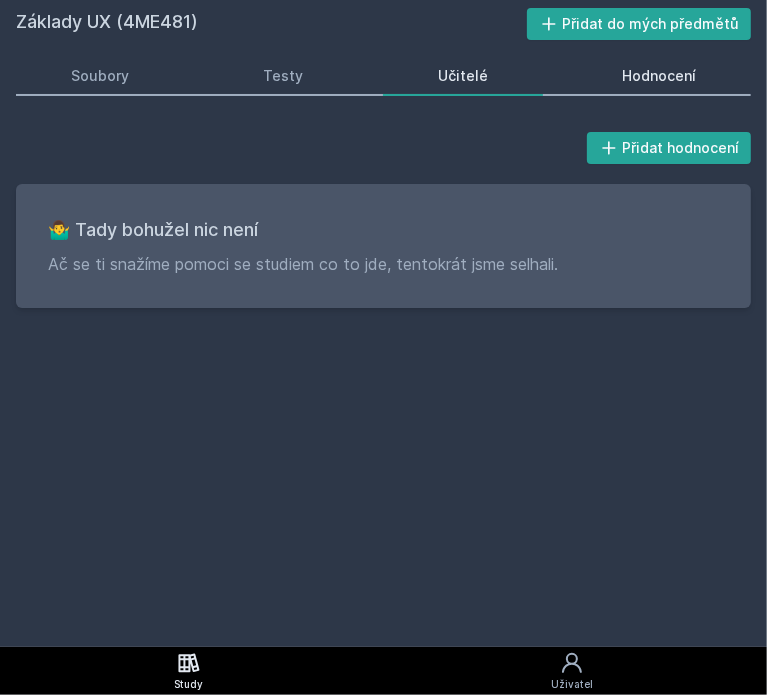 click on "Hodnocení" at bounding box center [659, 76] 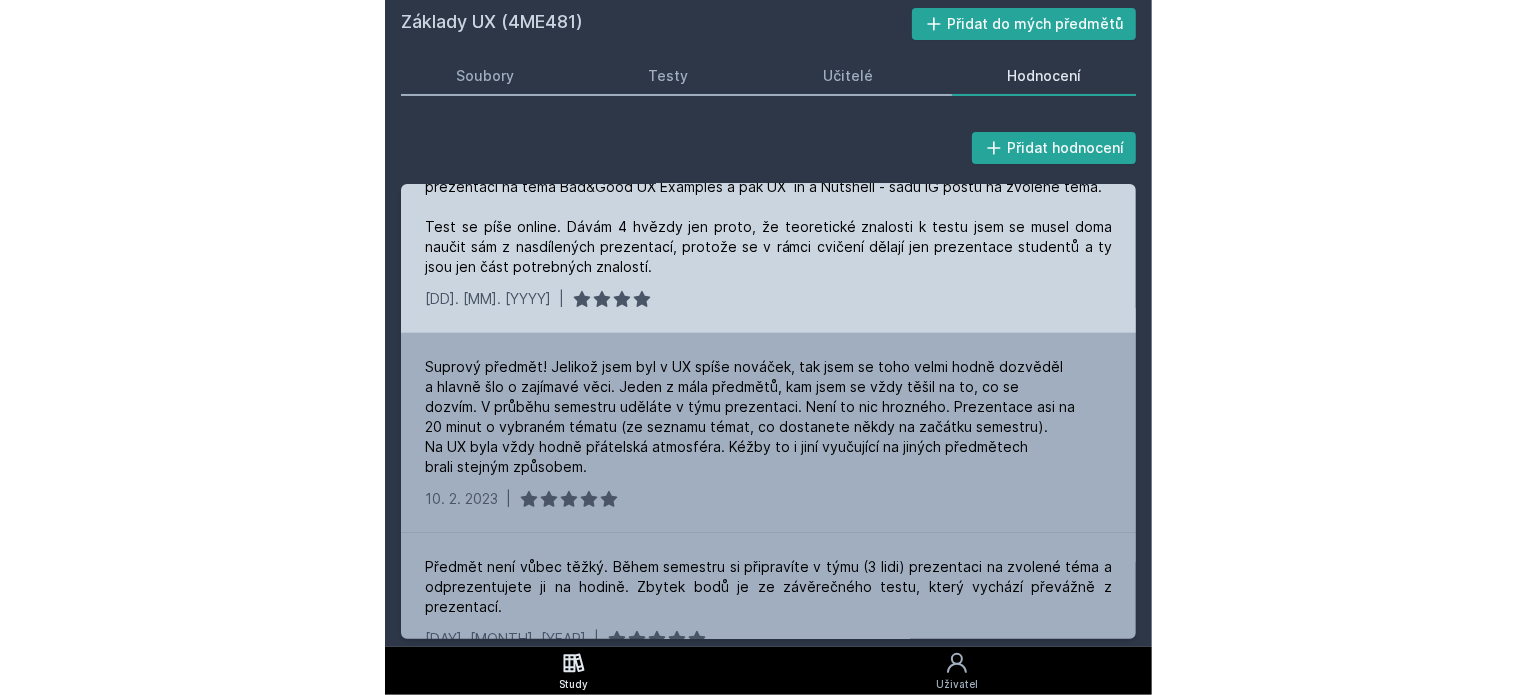 scroll, scrollTop: 164, scrollLeft: 0, axis: vertical 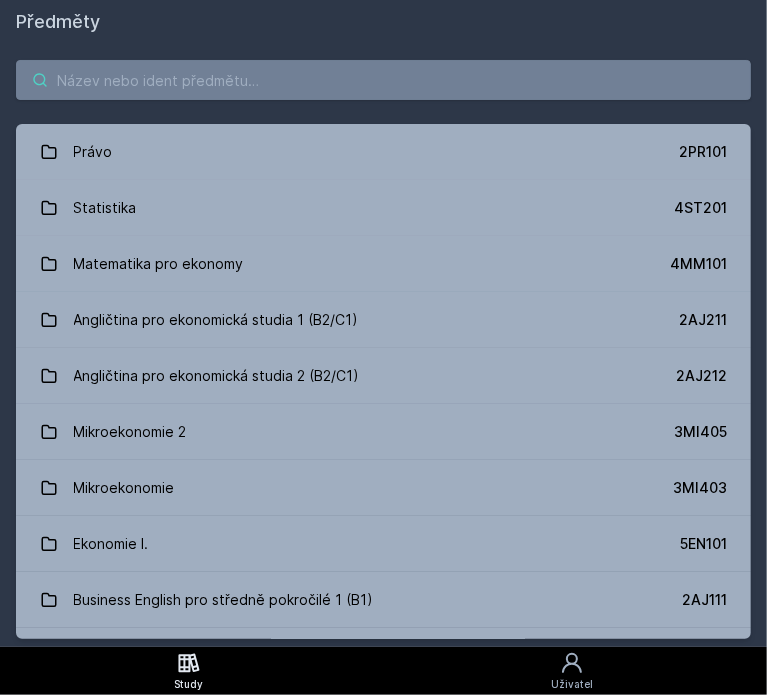 click at bounding box center [383, 80] 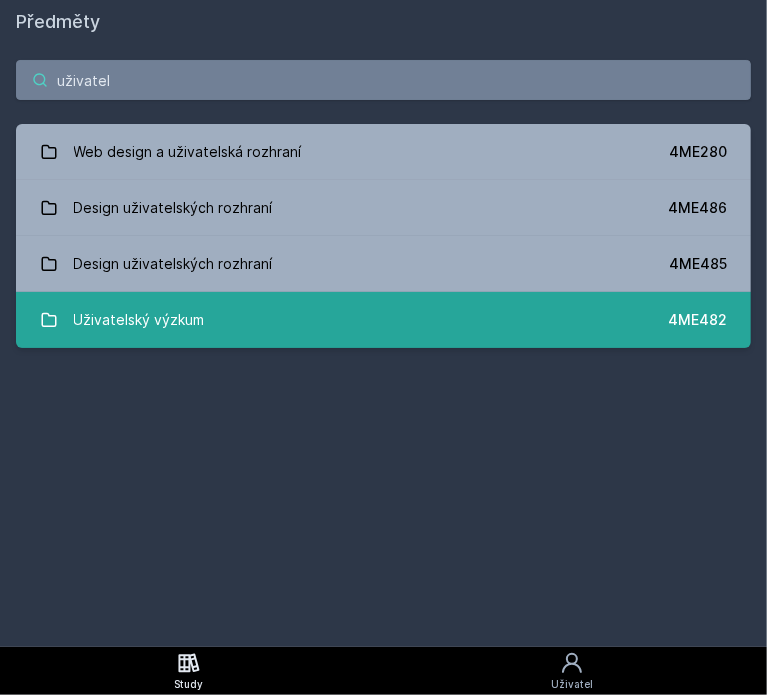 type on "uživatel" 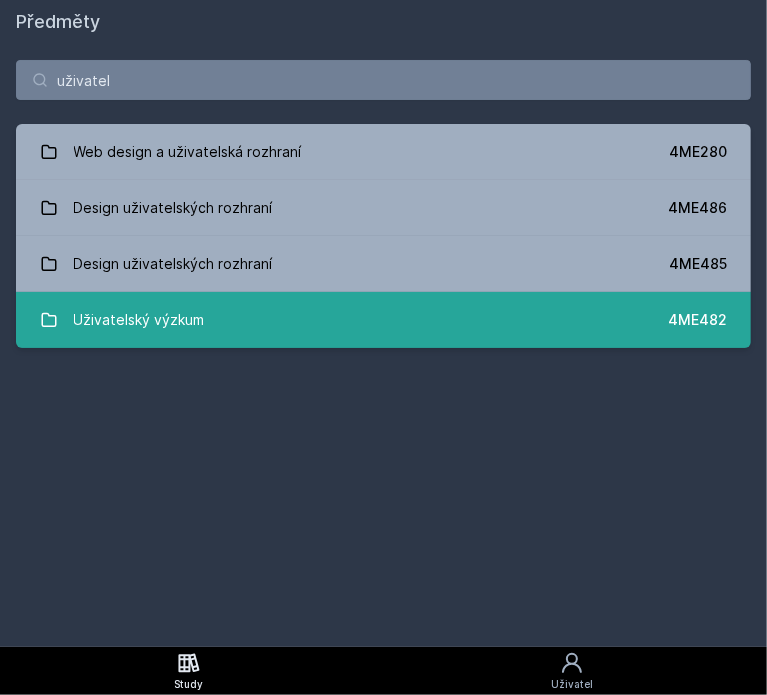 click on "Uživatelský výzkum   4ME482" at bounding box center [383, 320] 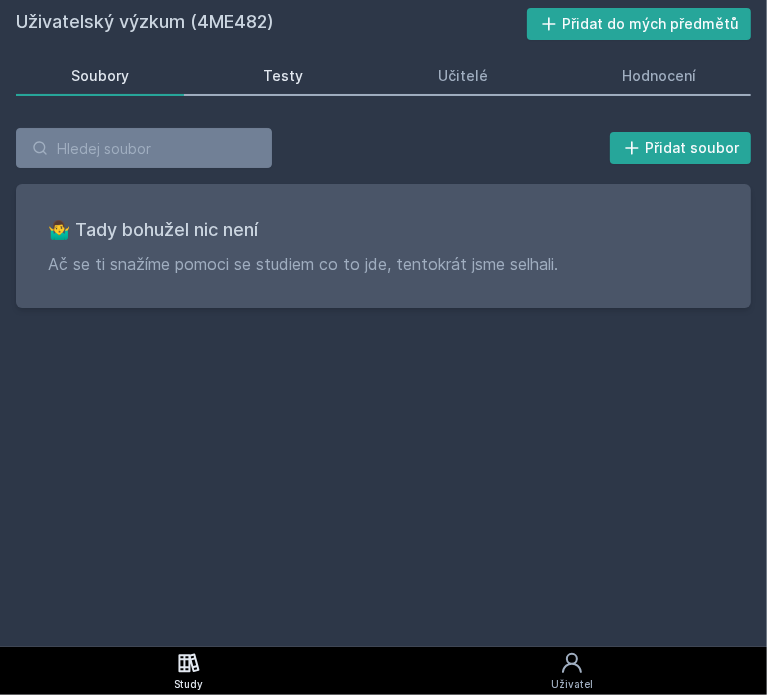click on "Testy" at bounding box center (283, 76) 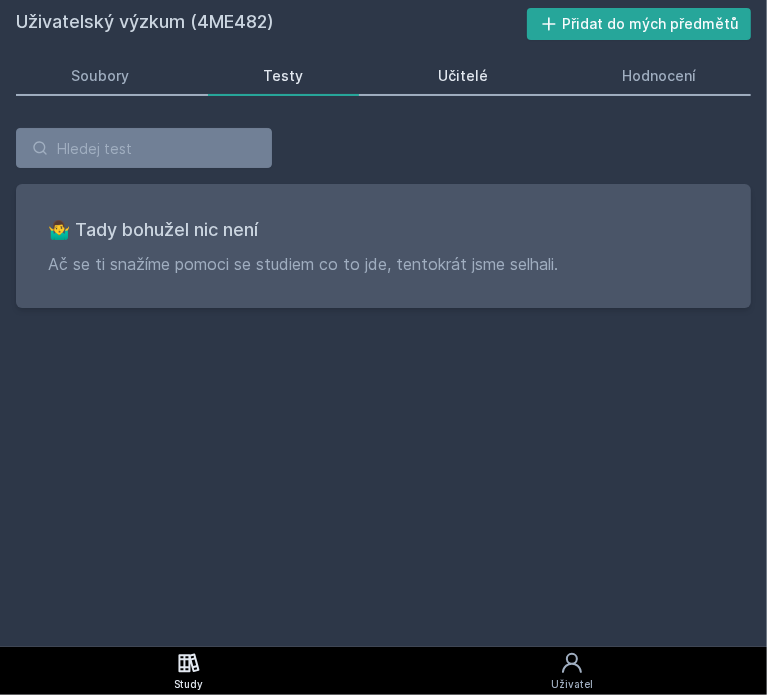 click on "Učitelé" at bounding box center (463, 76) 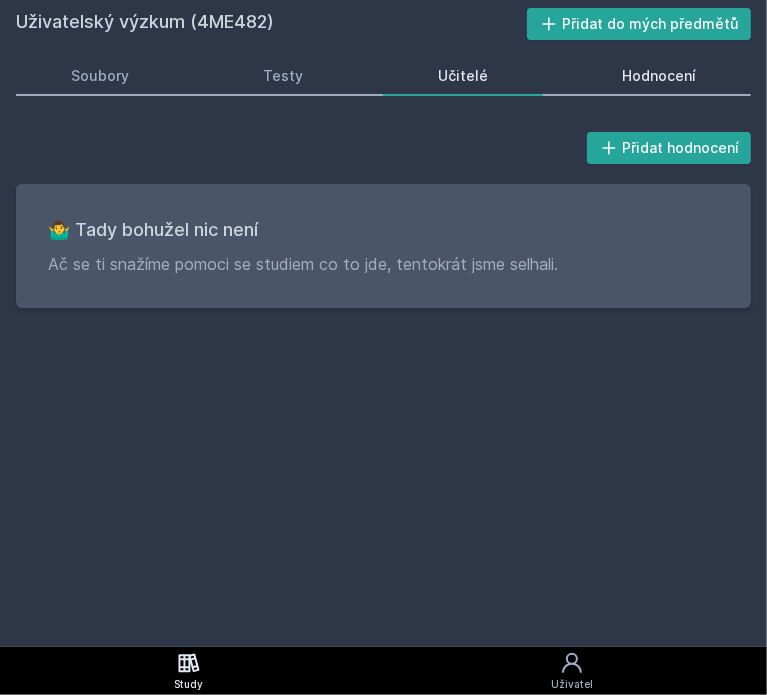 click on "Hodnocení" at bounding box center [659, 76] 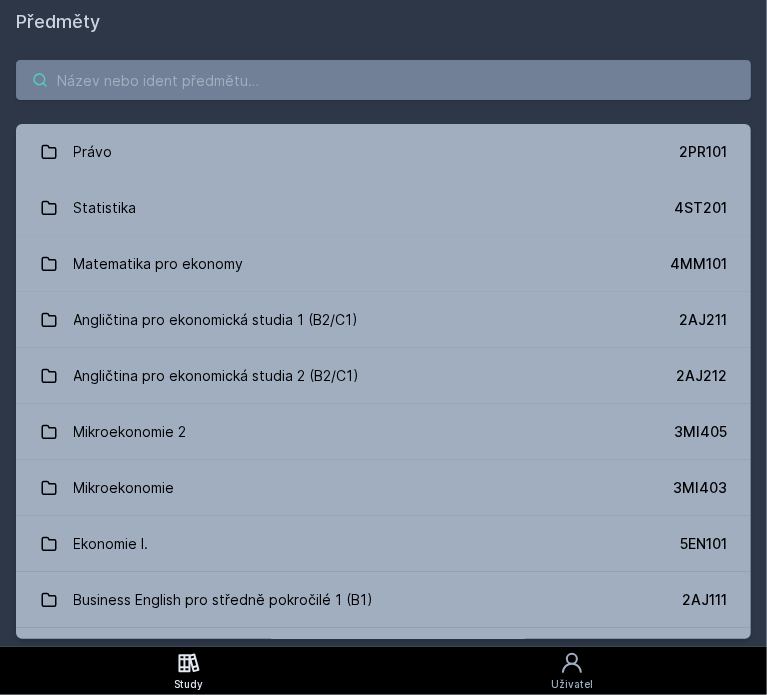 click at bounding box center (383, 80) 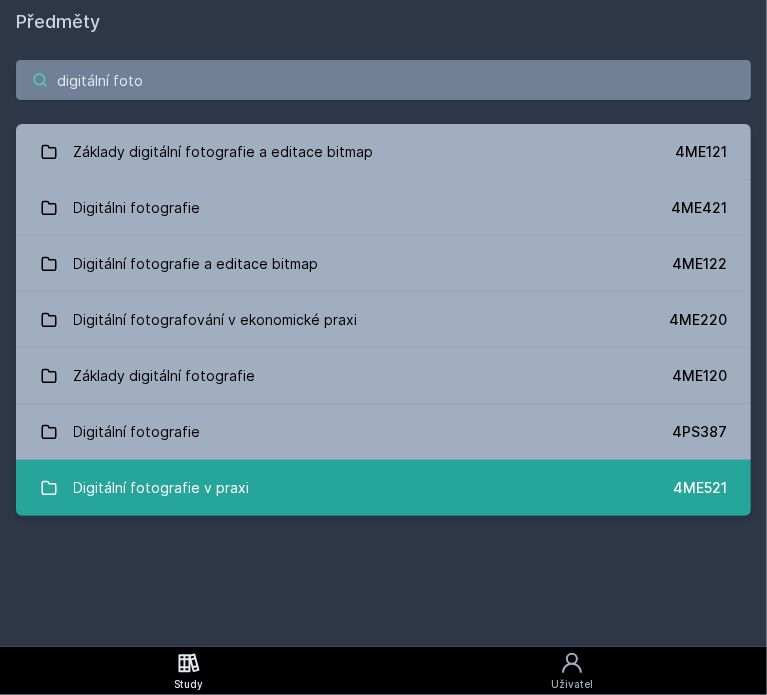type on "digitální foto" 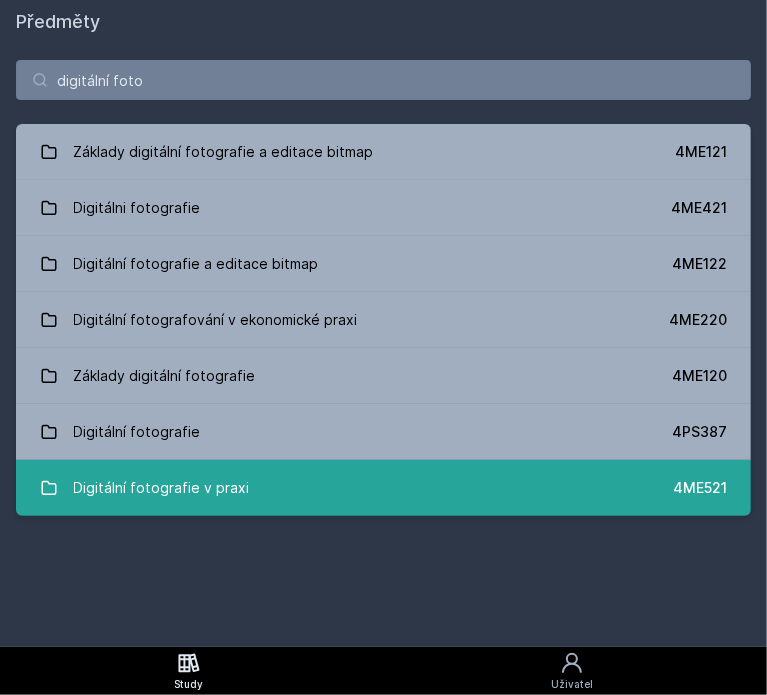 click on "Digitální fotografie v praxi" at bounding box center [162, 488] 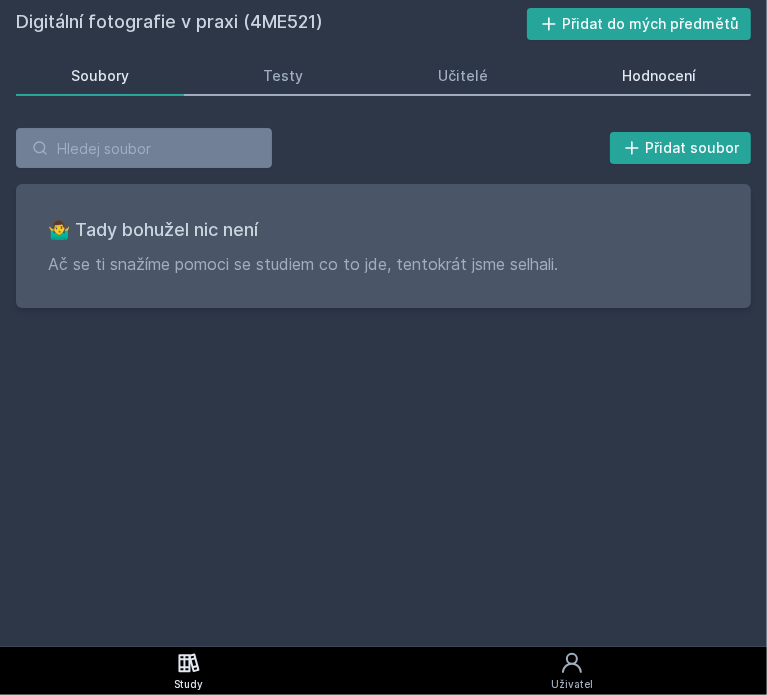 click on "Hodnocení" at bounding box center (659, 76) 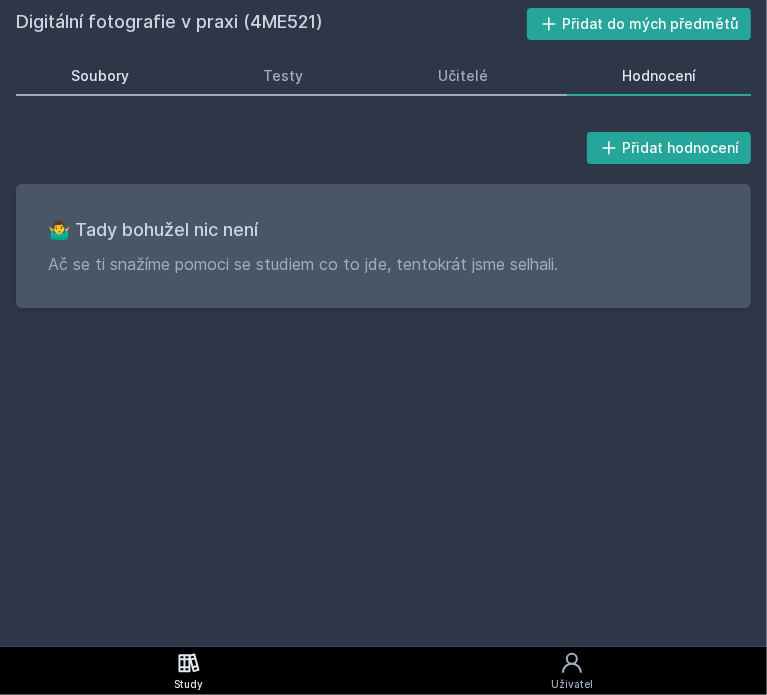 click on "Soubory" at bounding box center (100, 76) 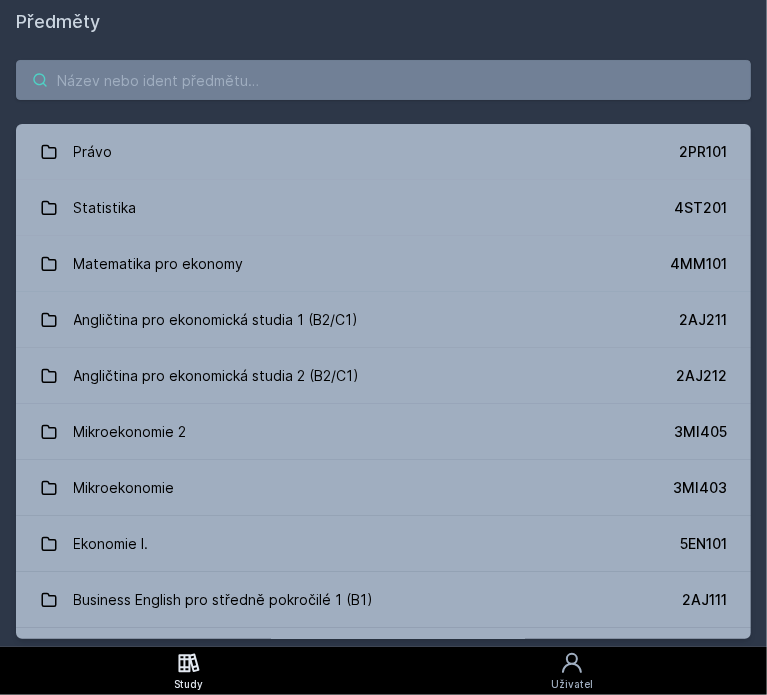 drag, startPoint x: 172, startPoint y: 52, endPoint x: 179, endPoint y: 64, distance: 13.892444 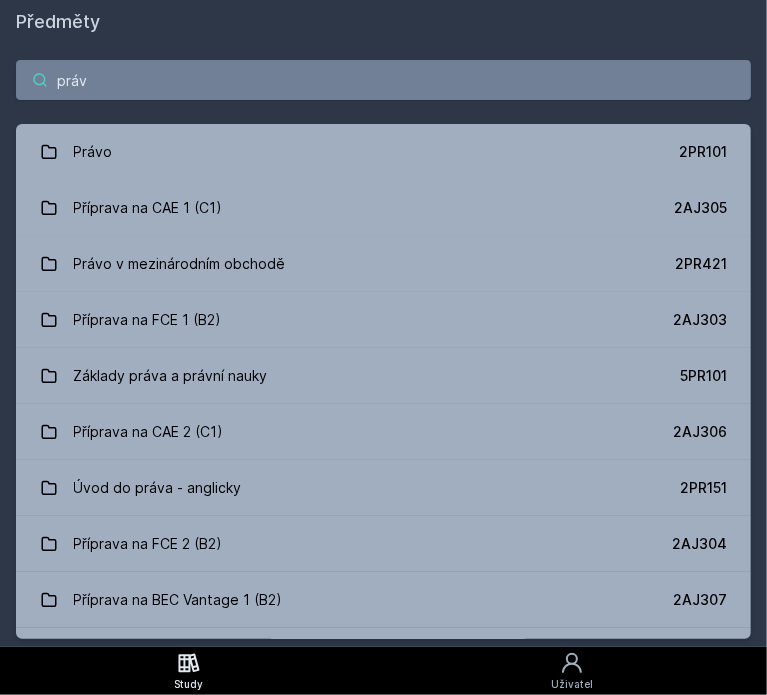 click on "práv" at bounding box center [383, 80] 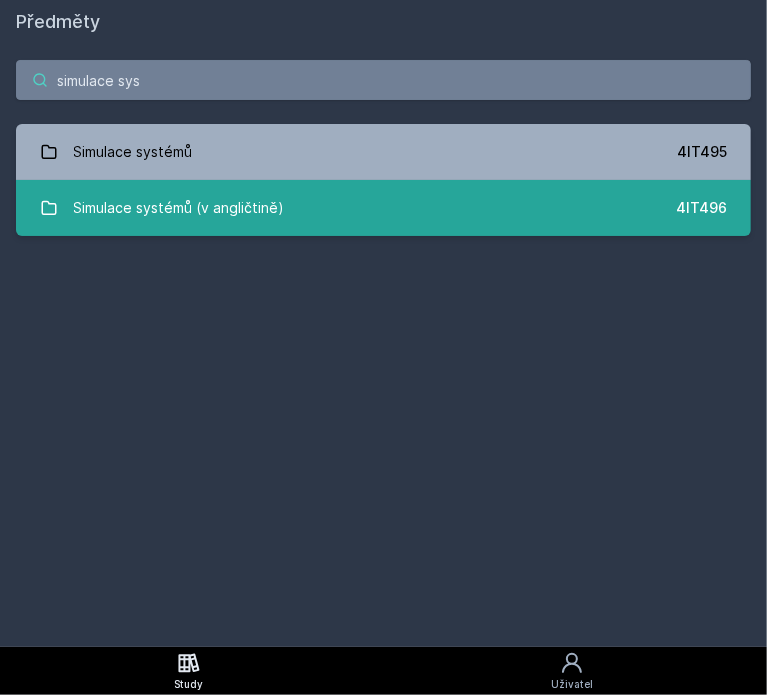 type on "simulace sys" 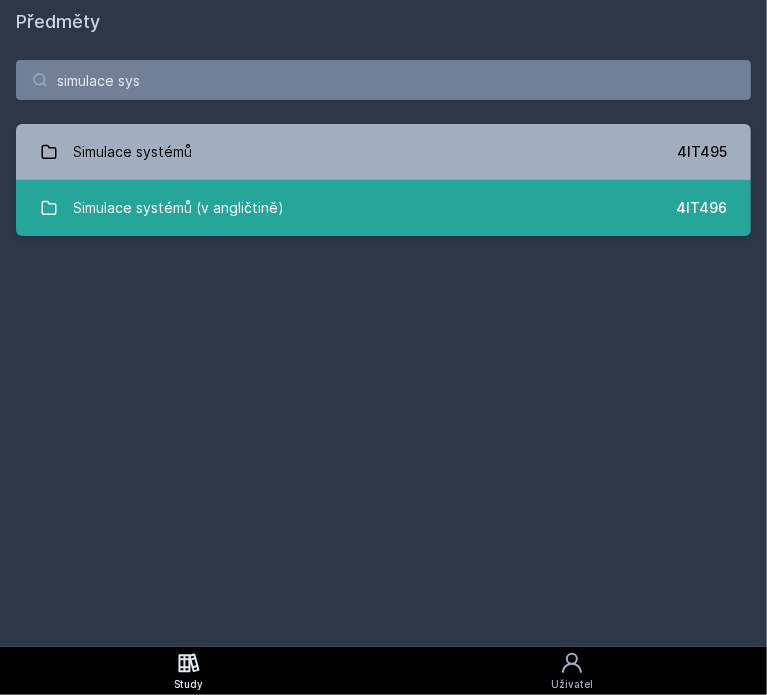 click on "Simulace systémů (v angličtině)" at bounding box center (179, 208) 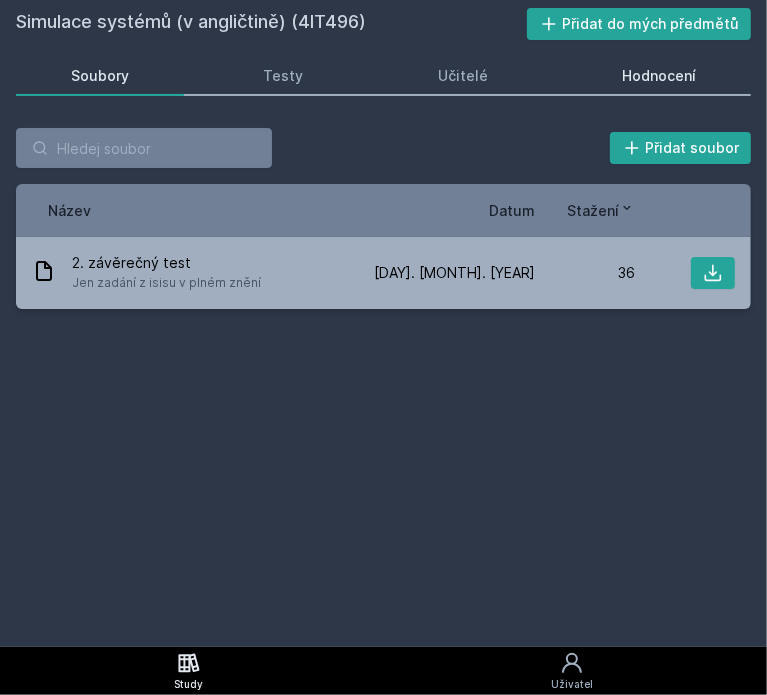 click on "Hodnocení" at bounding box center (659, 76) 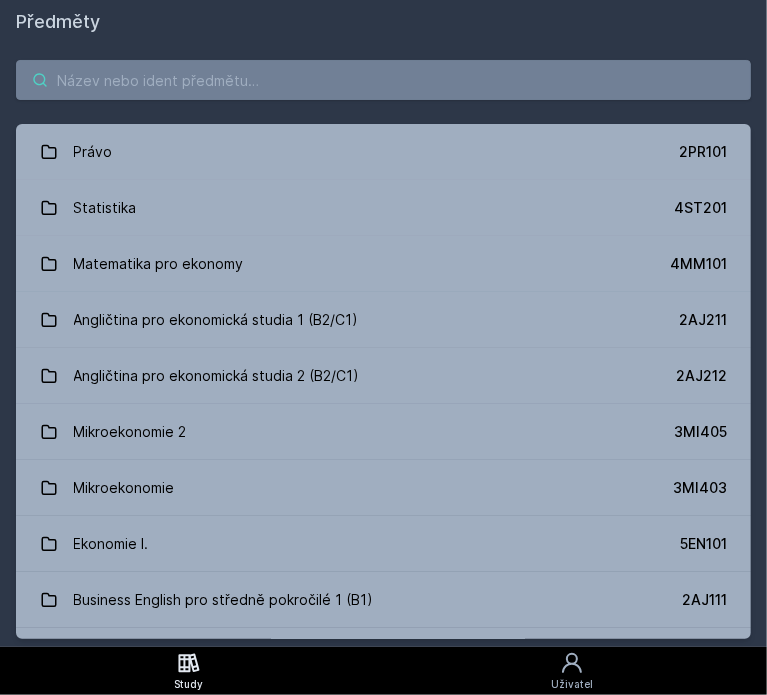 click at bounding box center (383, 80) 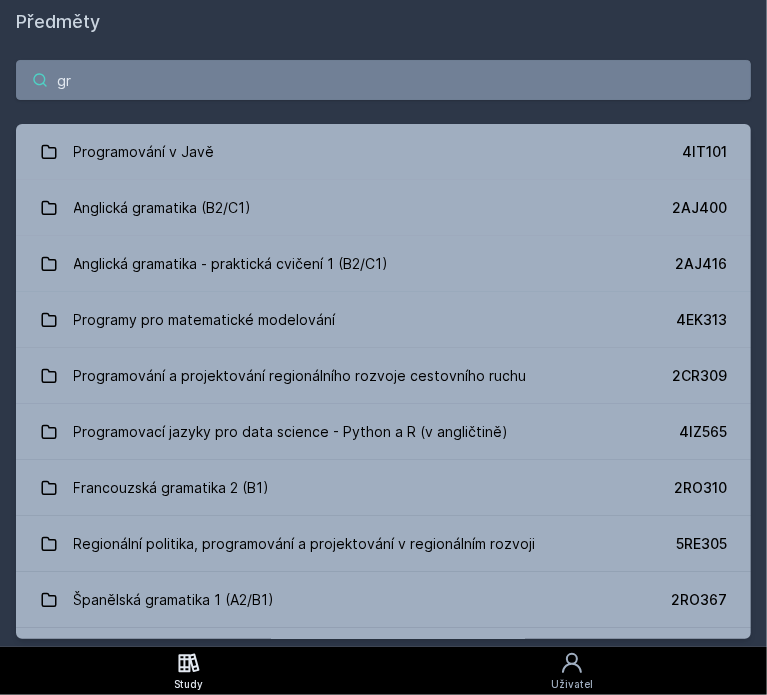 type on "g" 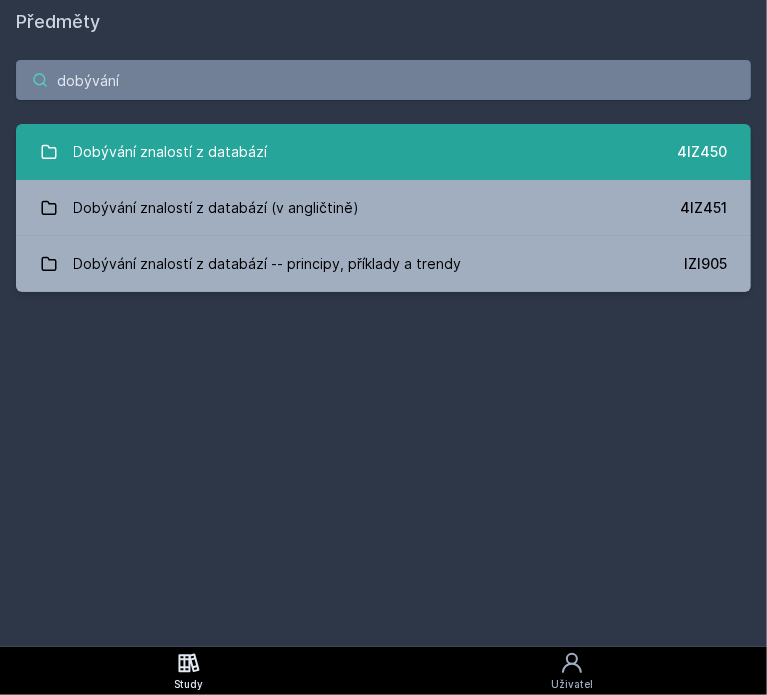 type on "dobývání" 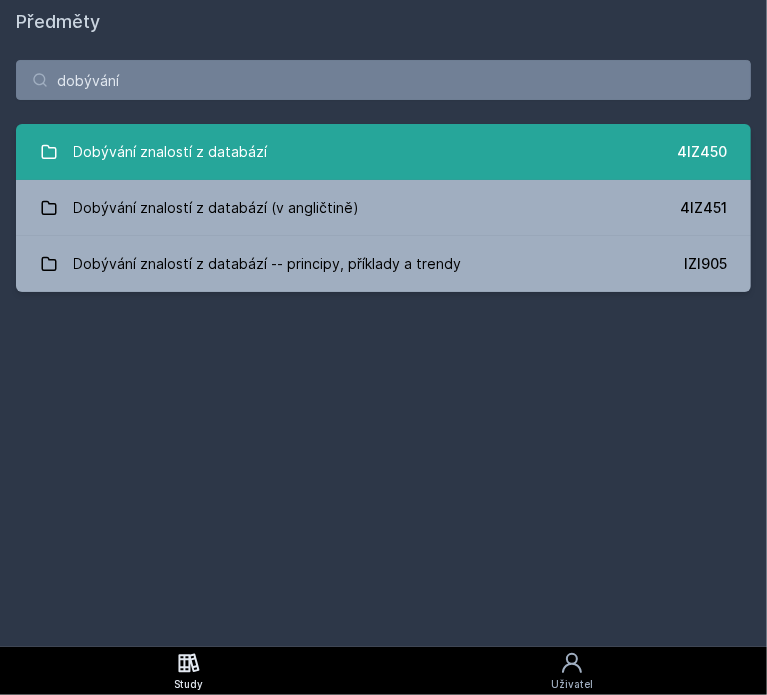click on "Dobývání znalostí z databází   4IZ450" at bounding box center (383, 152) 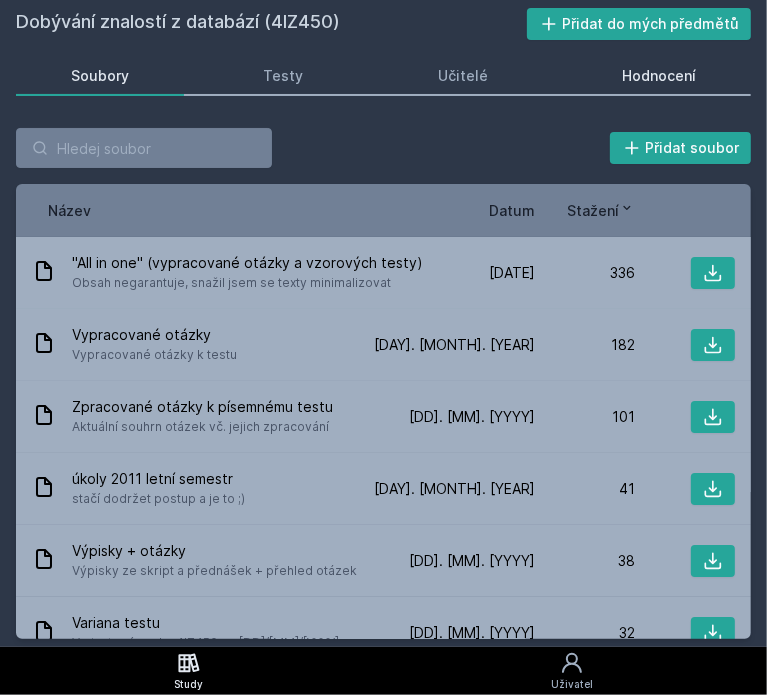click on "Hodnocení" at bounding box center (659, 76) 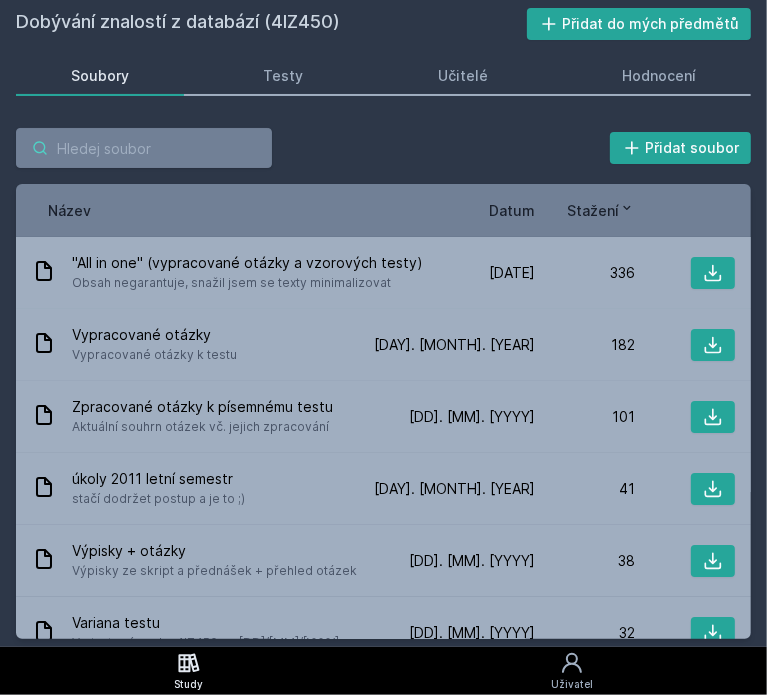 click at bounding box center [144, 148] 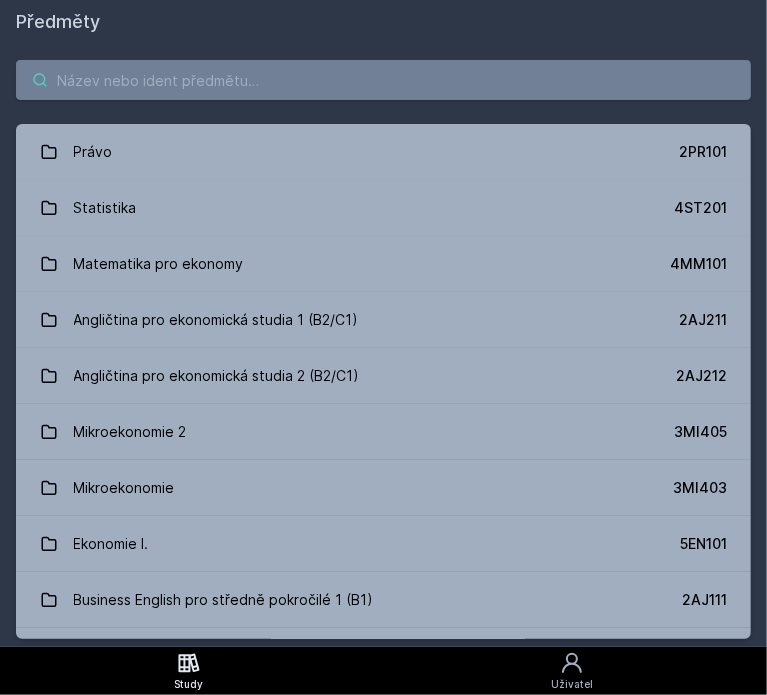 click at bounding box center [383, 80] 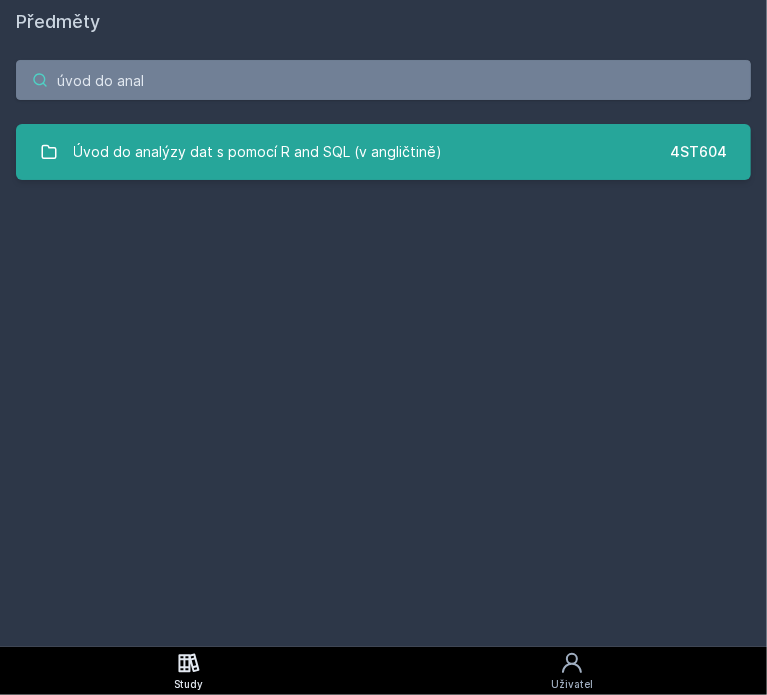 type on "úvod do anal" 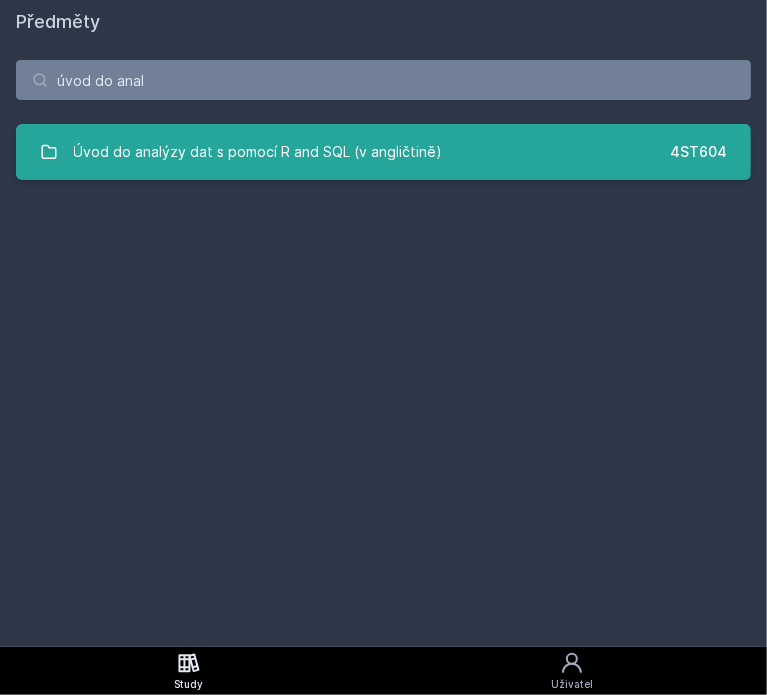 click on "Úvod do analýzy dat s pomocí R and SQL (v angličtině)" at bounding box center (258, 152) 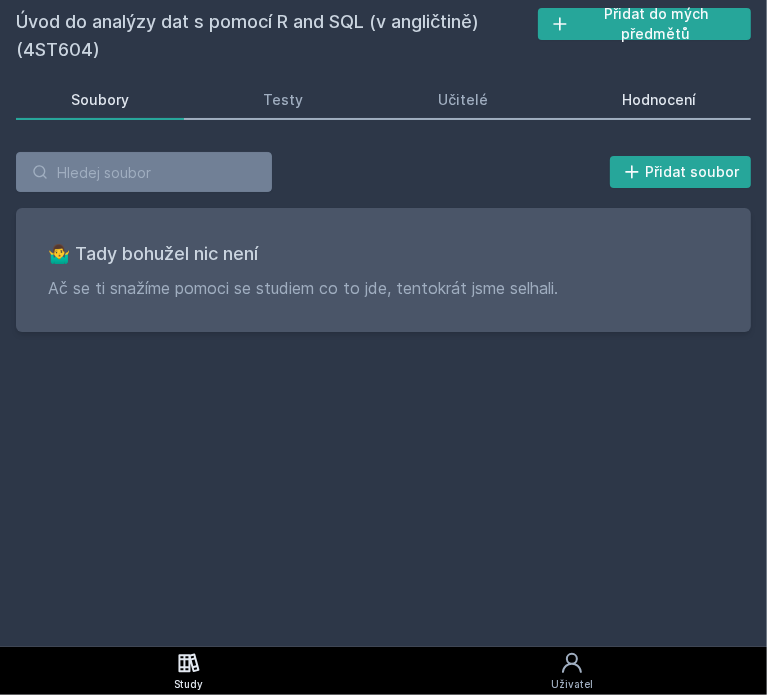 click on "Hodnocení" at bounding box center [659, 100] 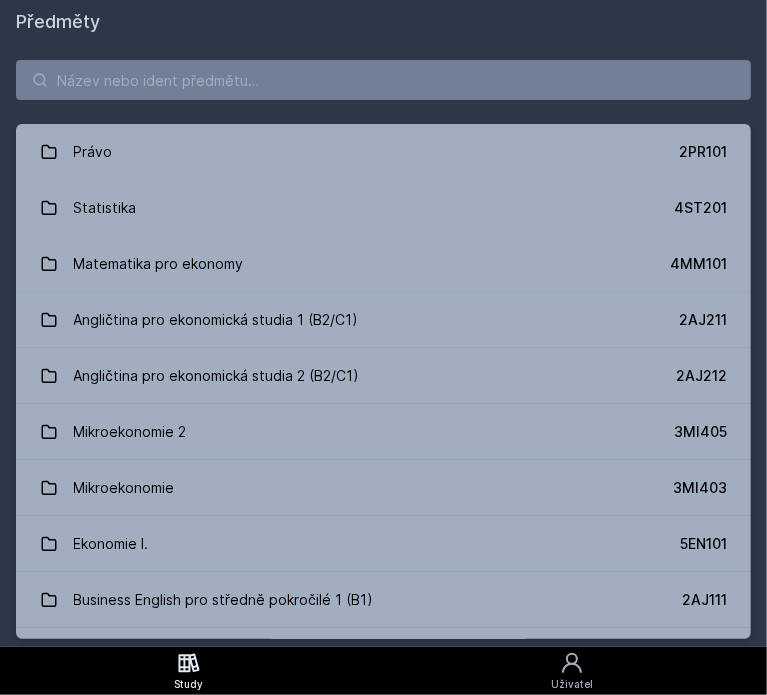 click on "Právo 2PR101 Statistika 4ST201 Matematika pro ekonomy 4MM101 Angličtina pro ekonomická studia 1 (B2/C1) 2AJ211 Angličtina pro ekonomická studia 2 (B2/C1) 2AJ212 Mikroekonomie 2 3MI405 Mikroekonomie 3MI403 Ekonomie I. 5EN101 Business English pro středně pokročilé 1 (B1) 2AJ111 Mikroekonomie I 3MI102 Hospodářské dějiny 5HD200 Mezinárodní ekonomie 2SE221 Manažerská informatika - efektivní komunikace a prezentace 22F200 Účetnictví I. 1FU201 Světová ekonomika 2SE202 Ekonomie II. 5EN411 Základy mikroekonomie 5EN102 Management 3MA101 Regionální trhy v globální perspektivě 2SE440 Informatika 4SA101 Mezinárodní management 2OP401 Databáze 4IT218 Matematika pro ekonomy (Matematika A) 55F100 Diplomový seminář 22F501 Retail Marketing 2OP302 Finanční teorie, politika a instituce 11F201 Informační a komunikační technologie 4IZ110 Posilování TVSPOS 3PO401" at bounding box center [383, 349] 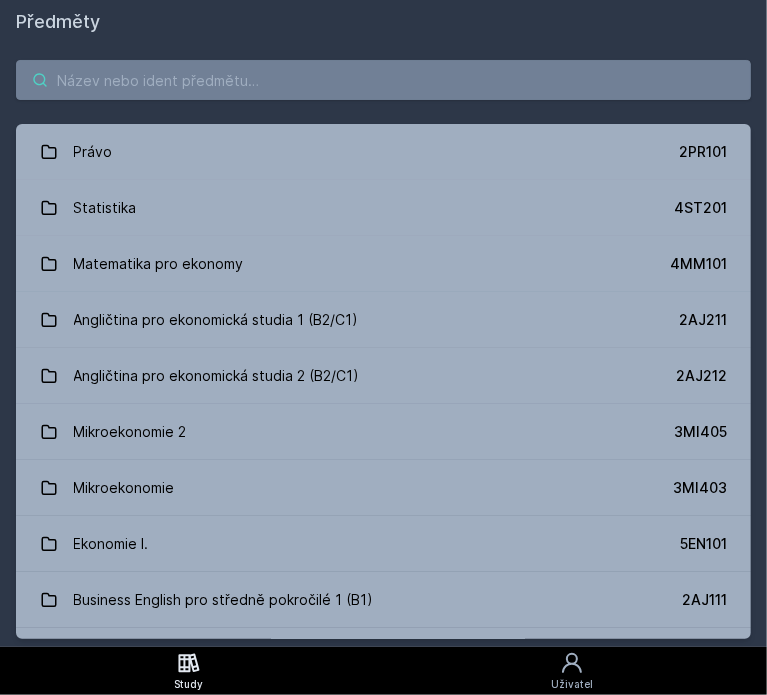click at bounding box center (383, 80) 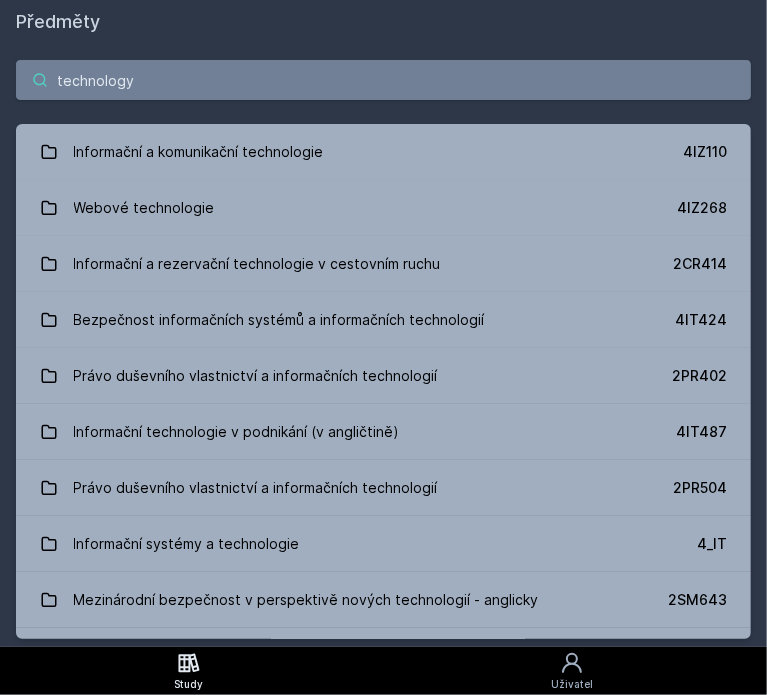 type on "technology" 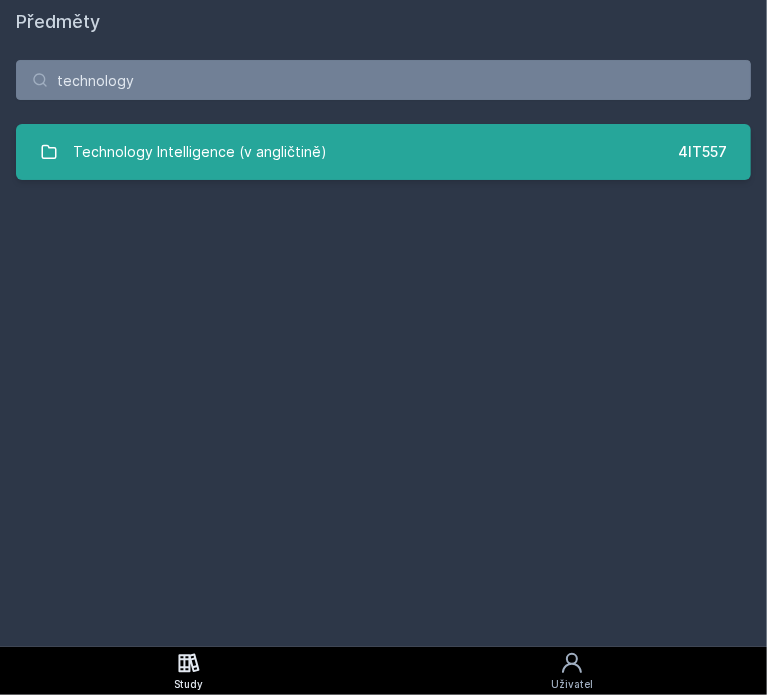 click on "Technology Intelligence (v angličtině)   4IT557" at bounding box center [383, 152] 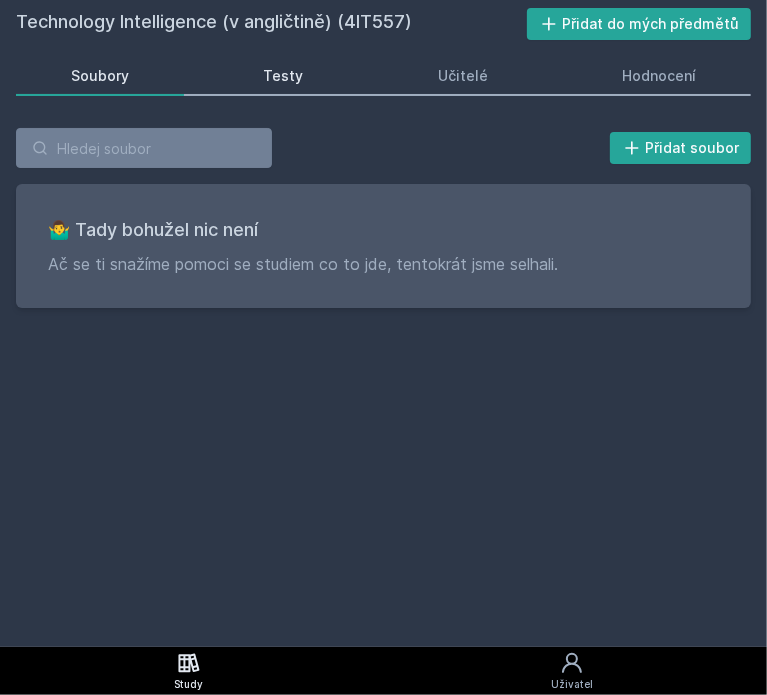 click on "Testy" at bounding box center (283, 76) 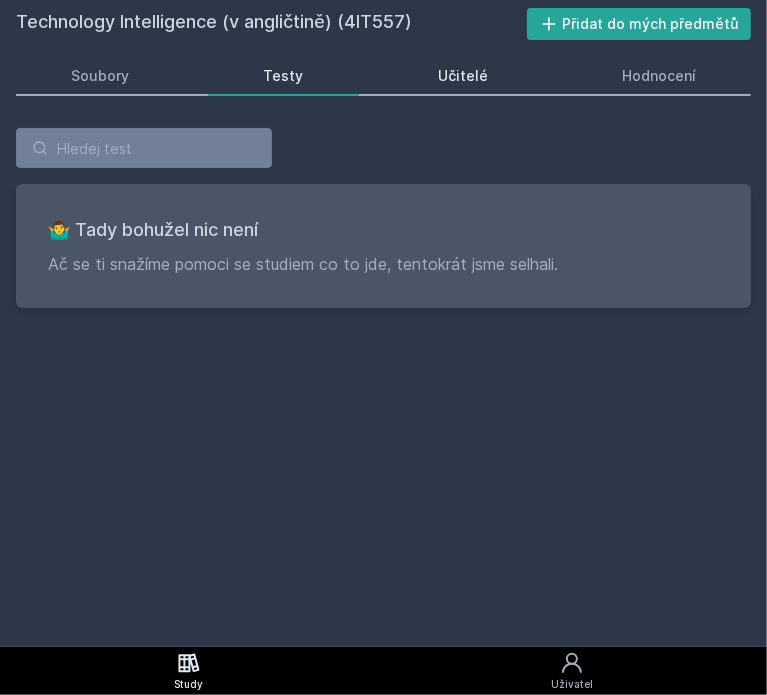 click on "Učitelé" at bounding box center (463, 76) 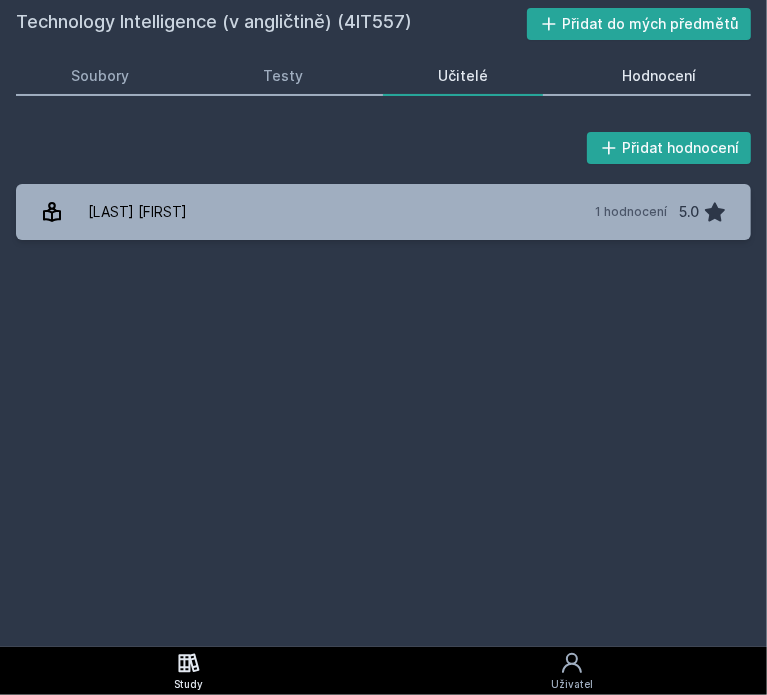 click on "Hodnocení" at bounding box center (659, 76) 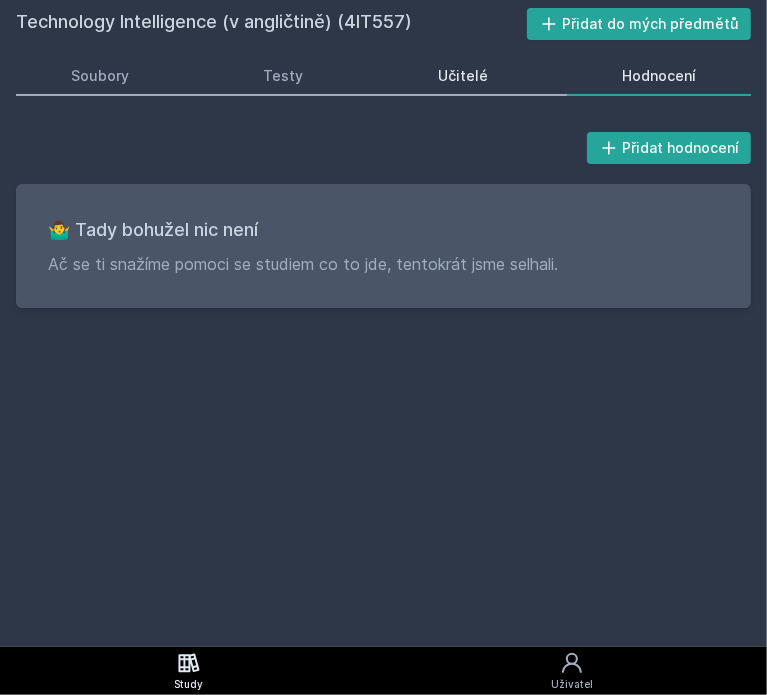 click on "Učitelé" at bounding box center (463, 76) 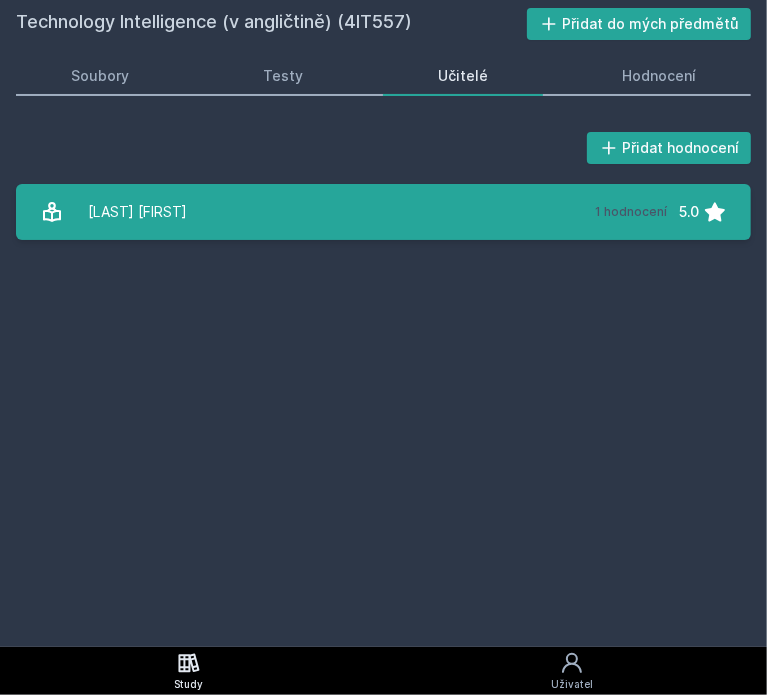 click on "[LAST] [FIRST]
1 hodnocení
5.0" at bounding box center (383, 212) 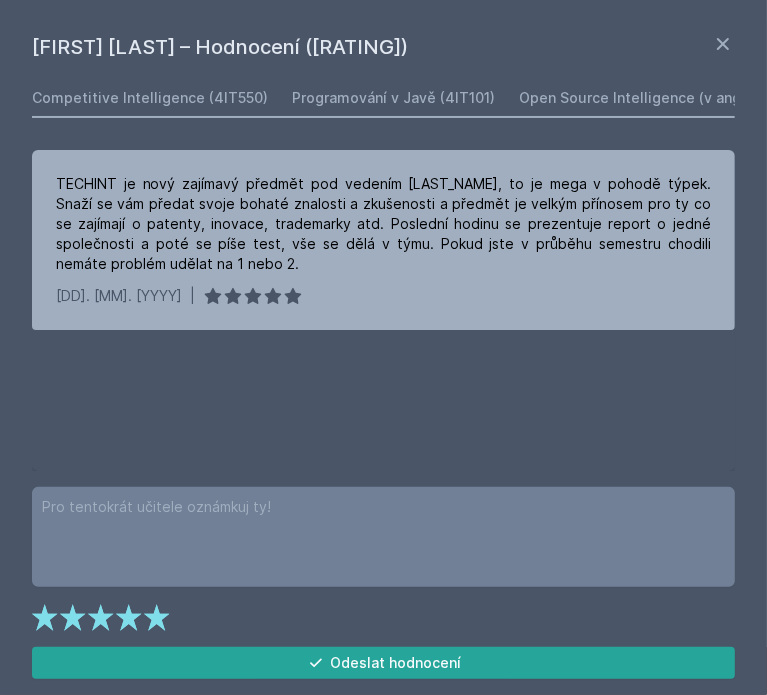 click on "Jan Černý – Hodnocení (5.0)
Competitive Intelligence (4IT550)
Programování v Javě (4IT101)
Open Source Intelligence (v angličtině) (4IT556)
Technology Intelligence (v angličtině) (4IT557)
TECHINT je nový zajímavý předmět pod vedením Černého, to je mega v pohodě týpek. Snaží se vám předat svoje bohaté znalosti a zkušenosti a předmět je velkým přínosem pro ty co se zajímají o patenty, inovace, trademarky atd. Poslední hodinu se prezentuje report o jedné společnosti a poté se píše test, vše se dělá v týmu. Pokud jste v průběhu semestru chodili nemáte problém udělat na 1 nebo 2.   22. 12. 2021   |           Jejda, něco se pokazilo.
Odeslat hodnocení" at bounding box center [383, 347] 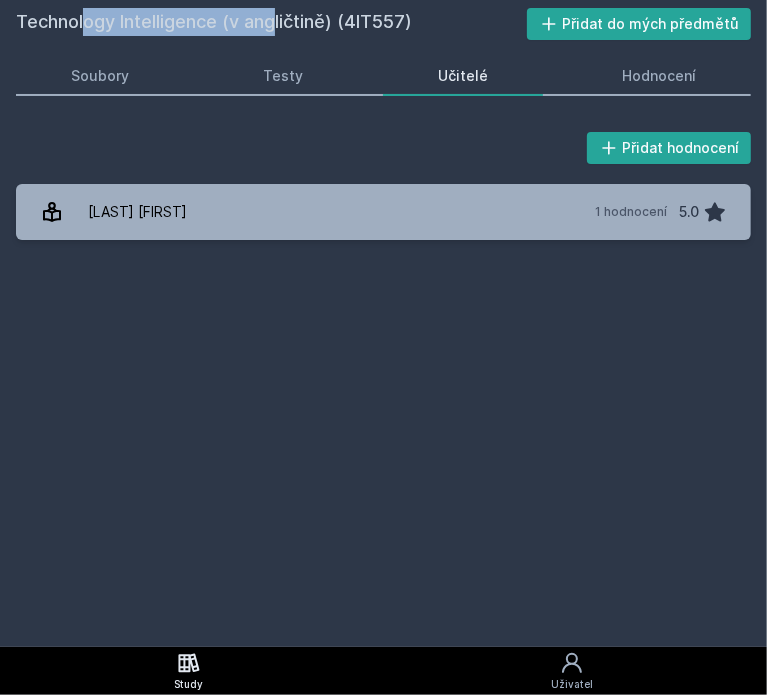 drag, startPoint x: 17, startPoint y: 16, endPoint x: 219, endPoint y: 23, distance: 202.12125 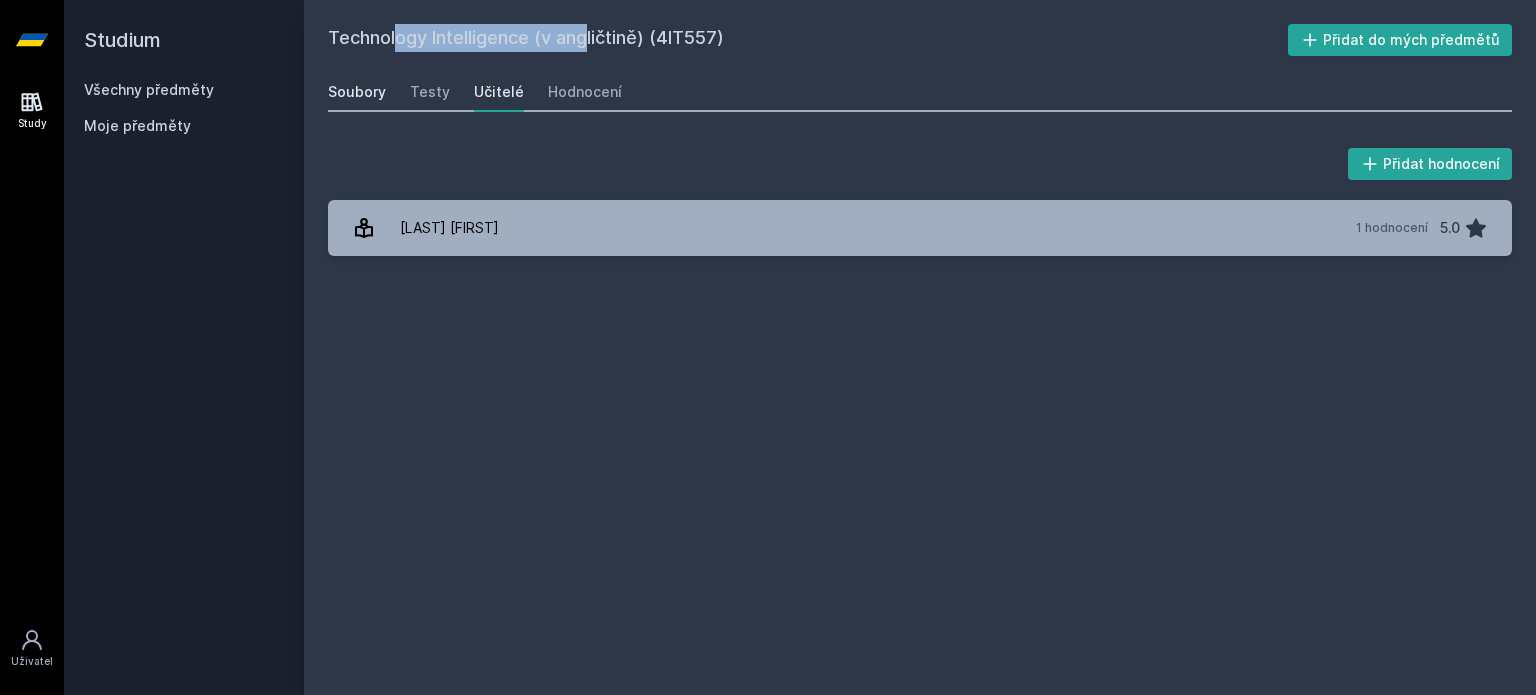click on "Soubory" at bounding box center [357, 92] 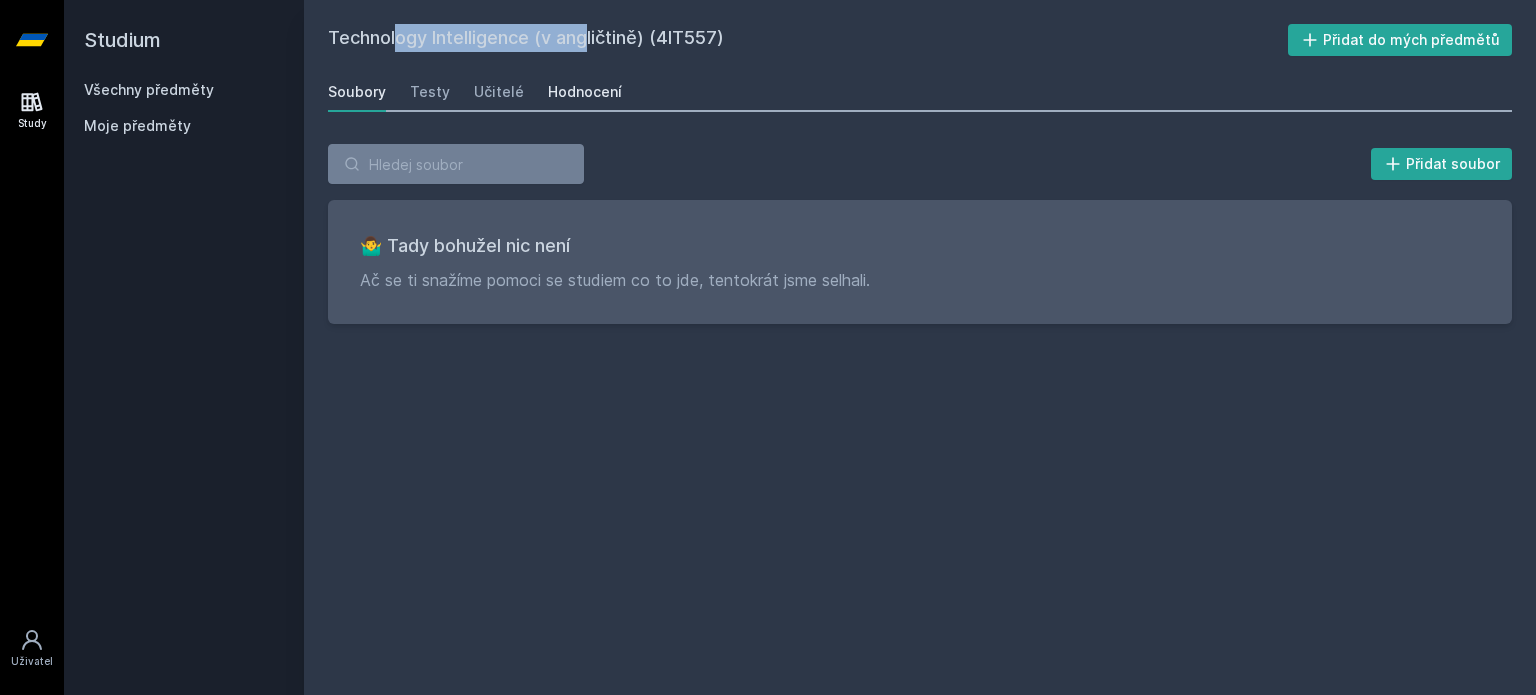 click on "Hodnocení" at bounding box center (585, 92) 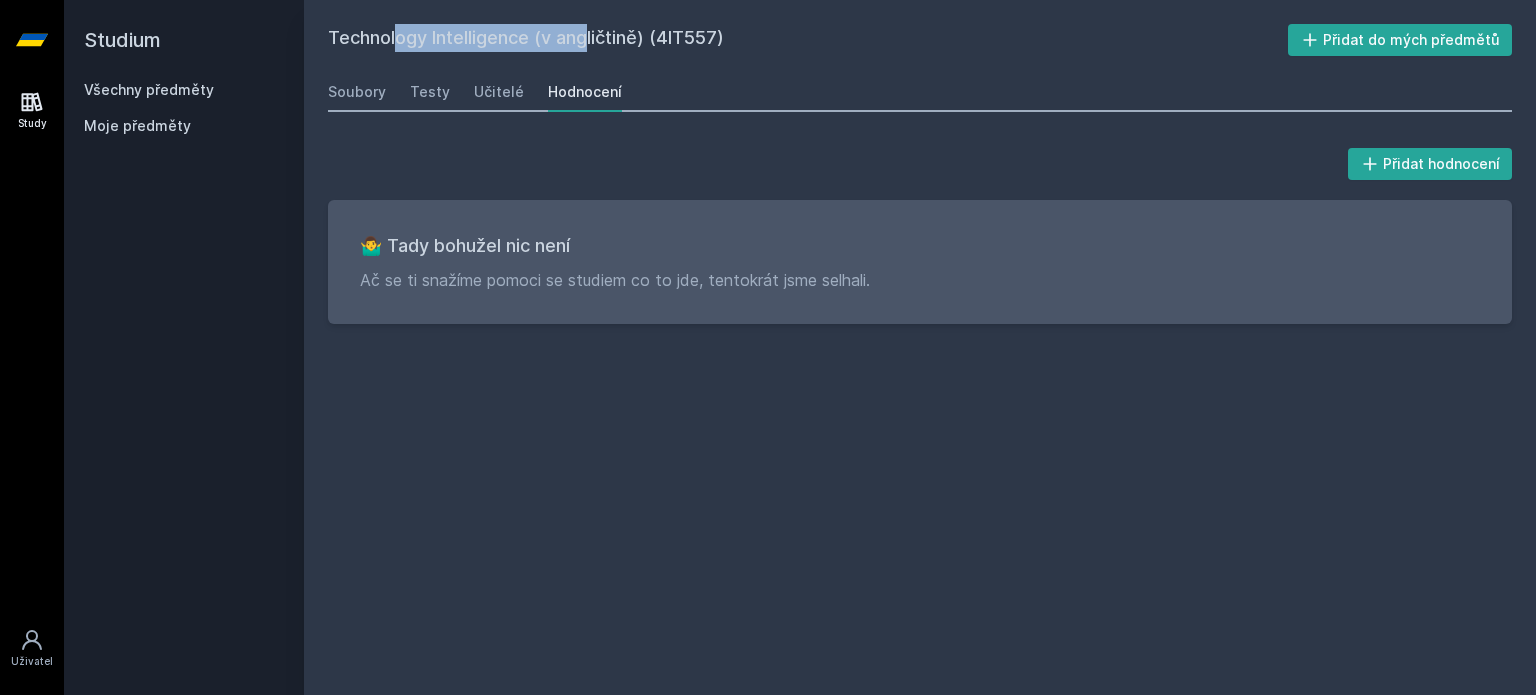 click on "Hodnocení" at bounding box center [585, 92] 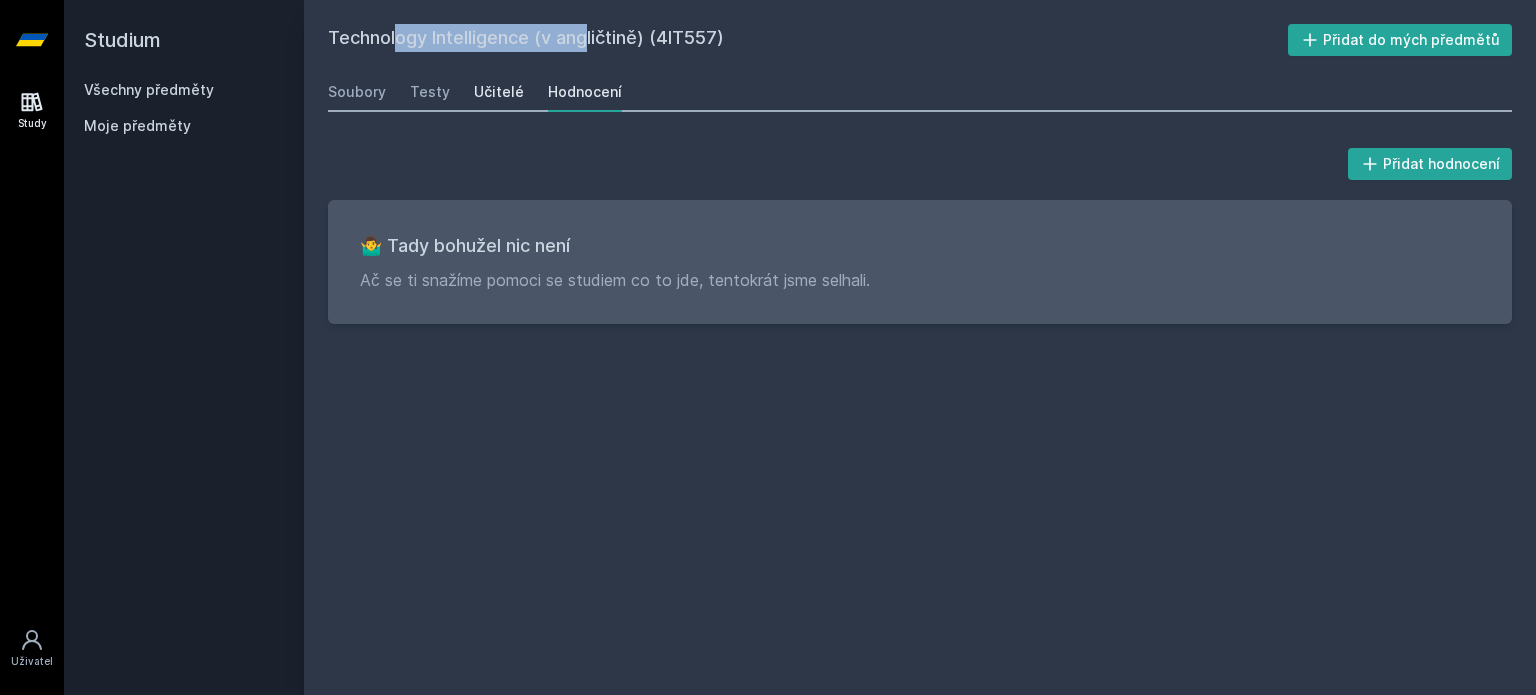 click on "Učitelé" at bounding box center [499, 92] 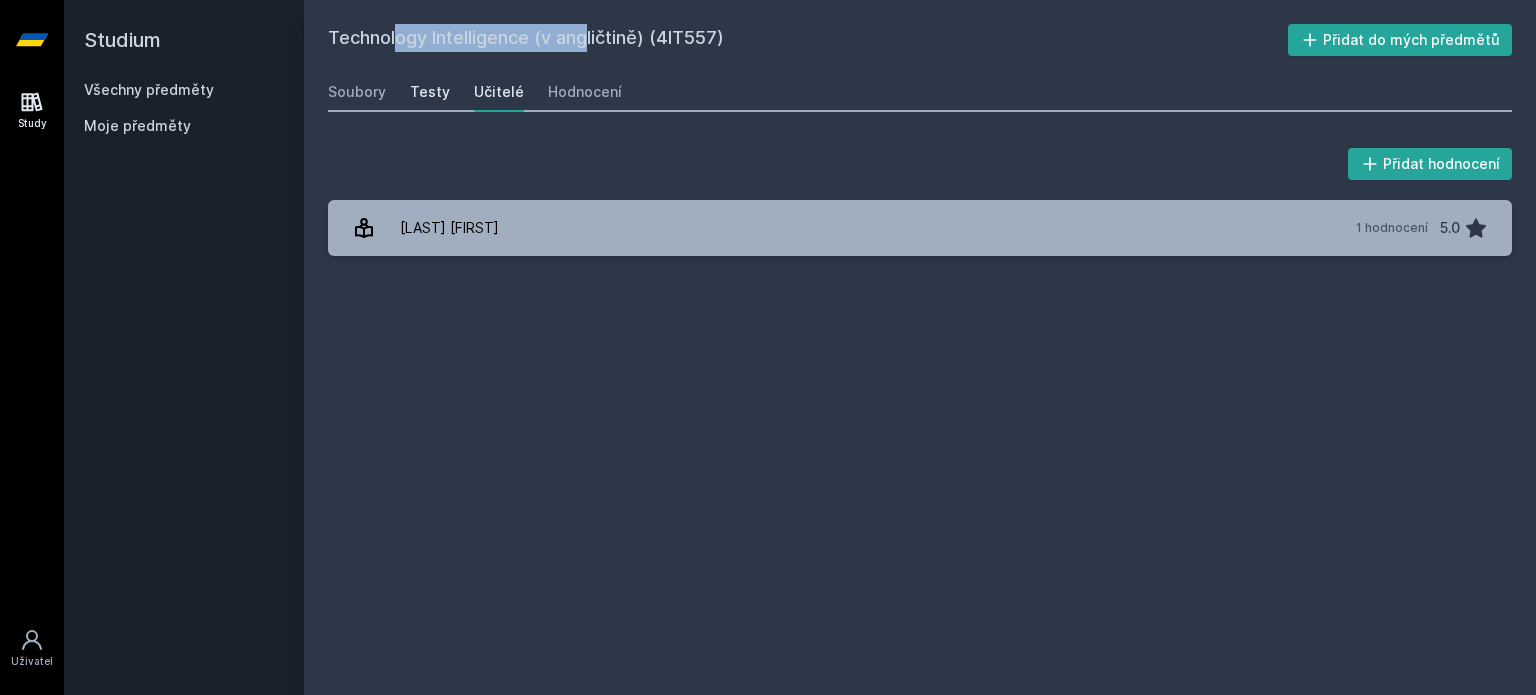 click on "Testy" at bounding box center (430, 92) 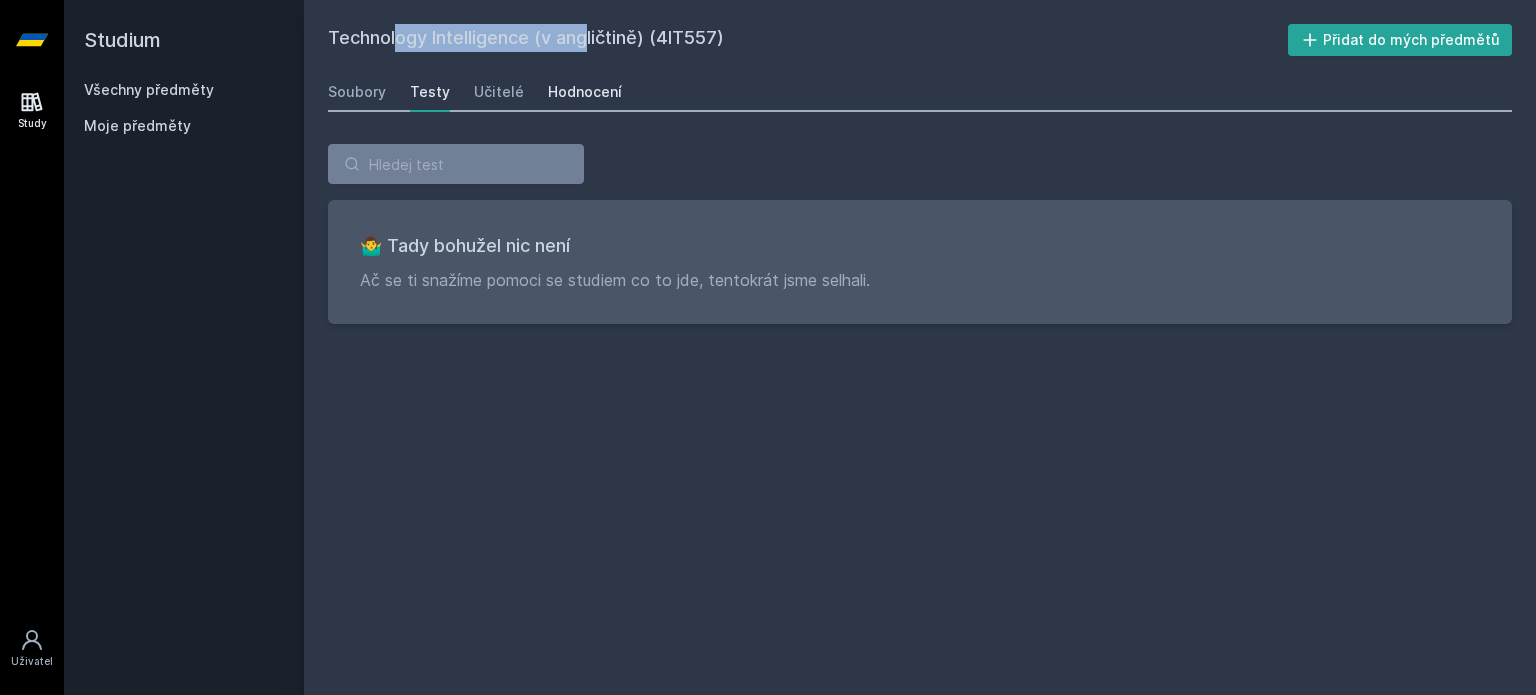 click on "Hodnocení" at bounding box center [585, 92] 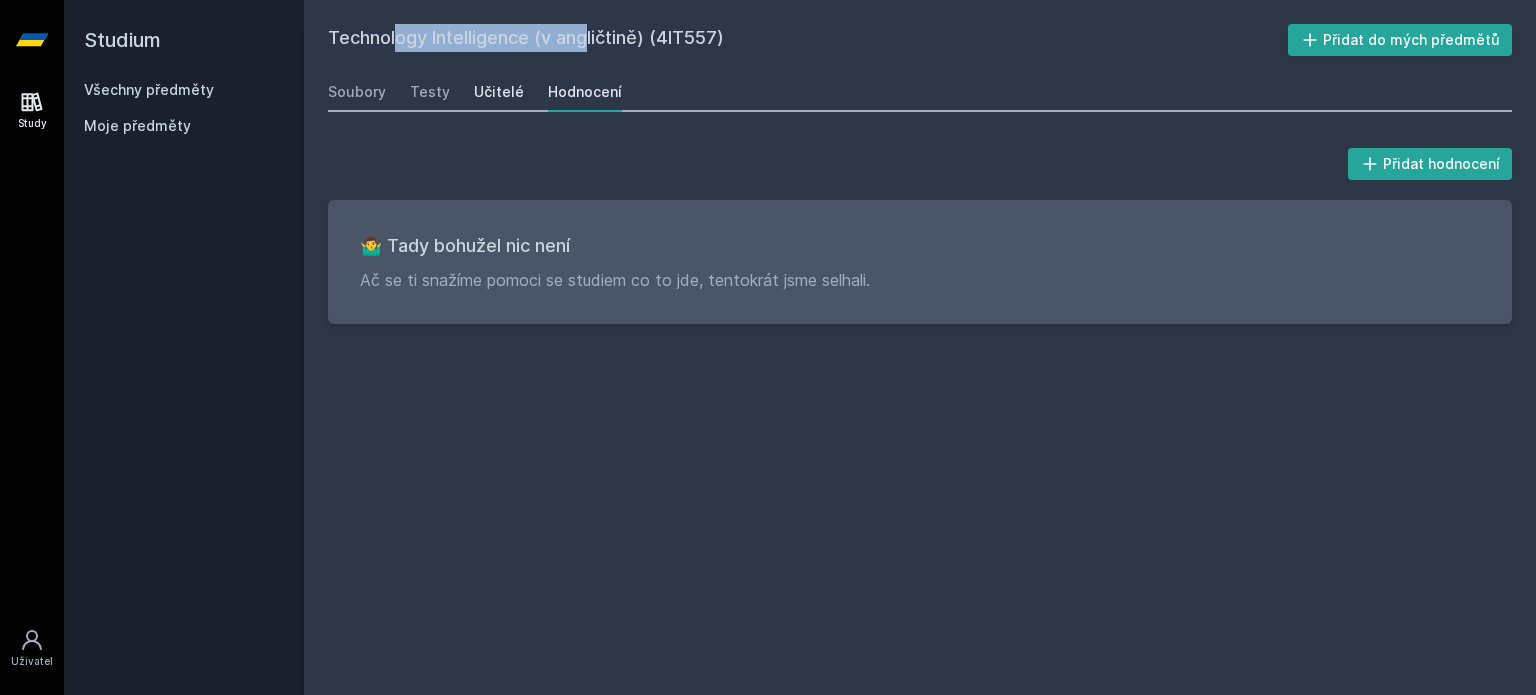 click on "Učitelé" at bounding box center [499, 92] 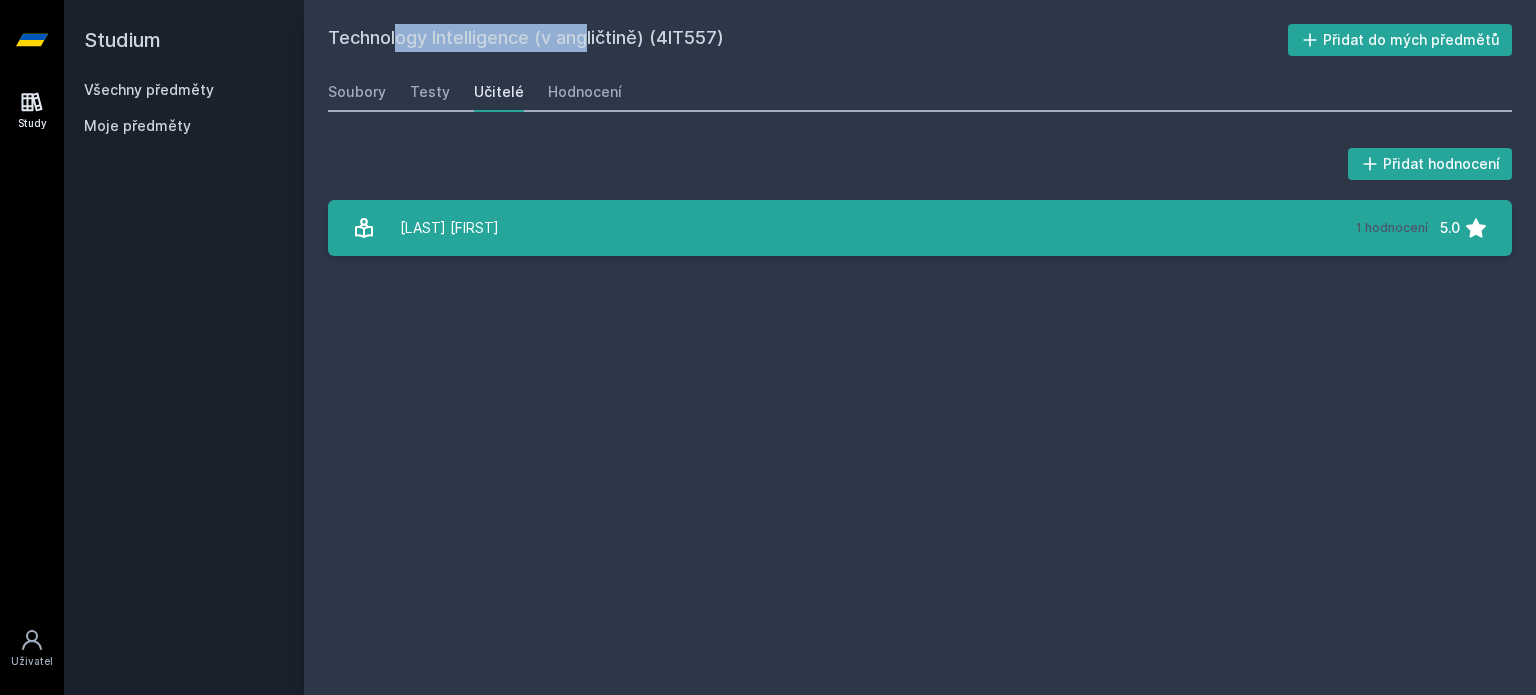 click on "[LAST] [FIRST]" at bounding box center [449, 228] 